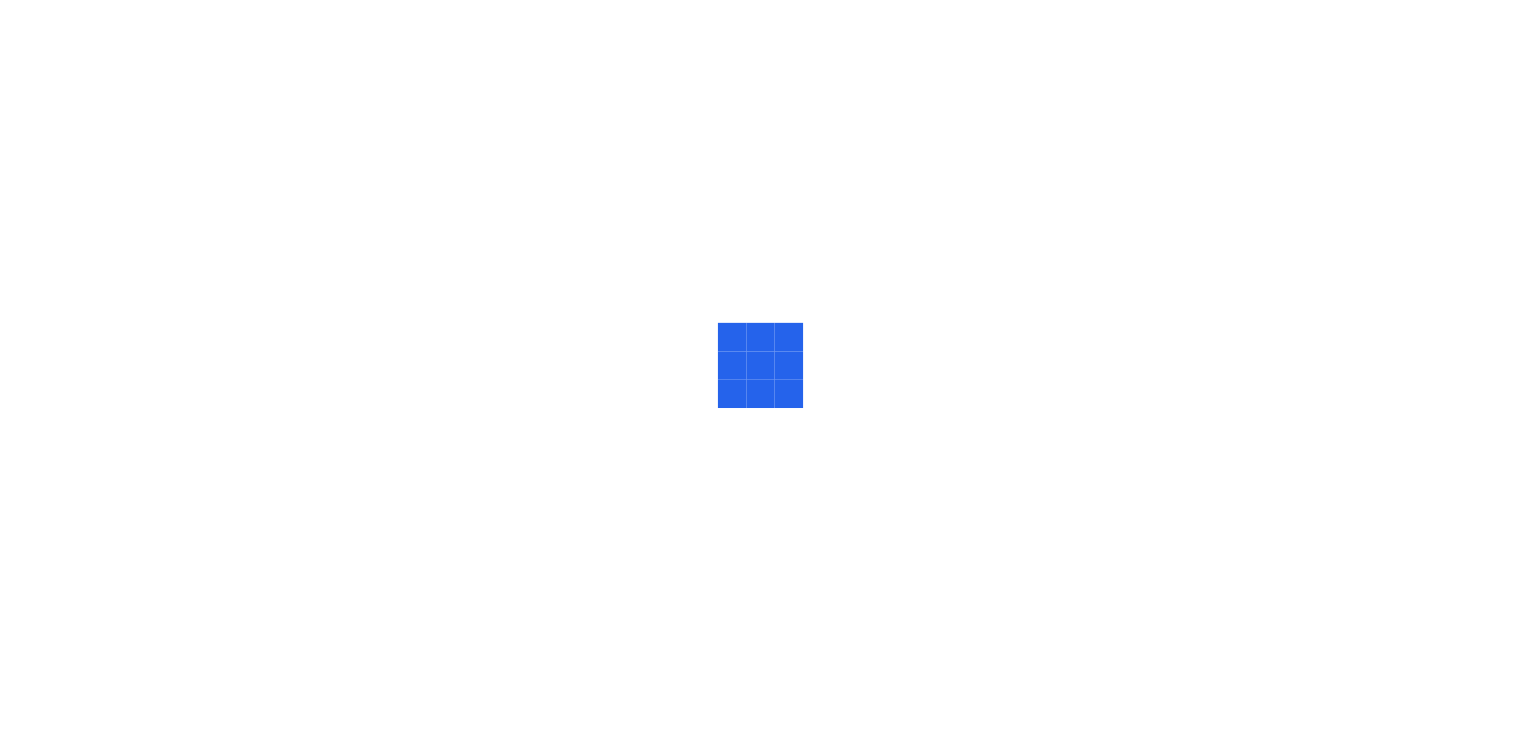 scroll, scrollTop: 0, scrollLeft: 0, axis: both 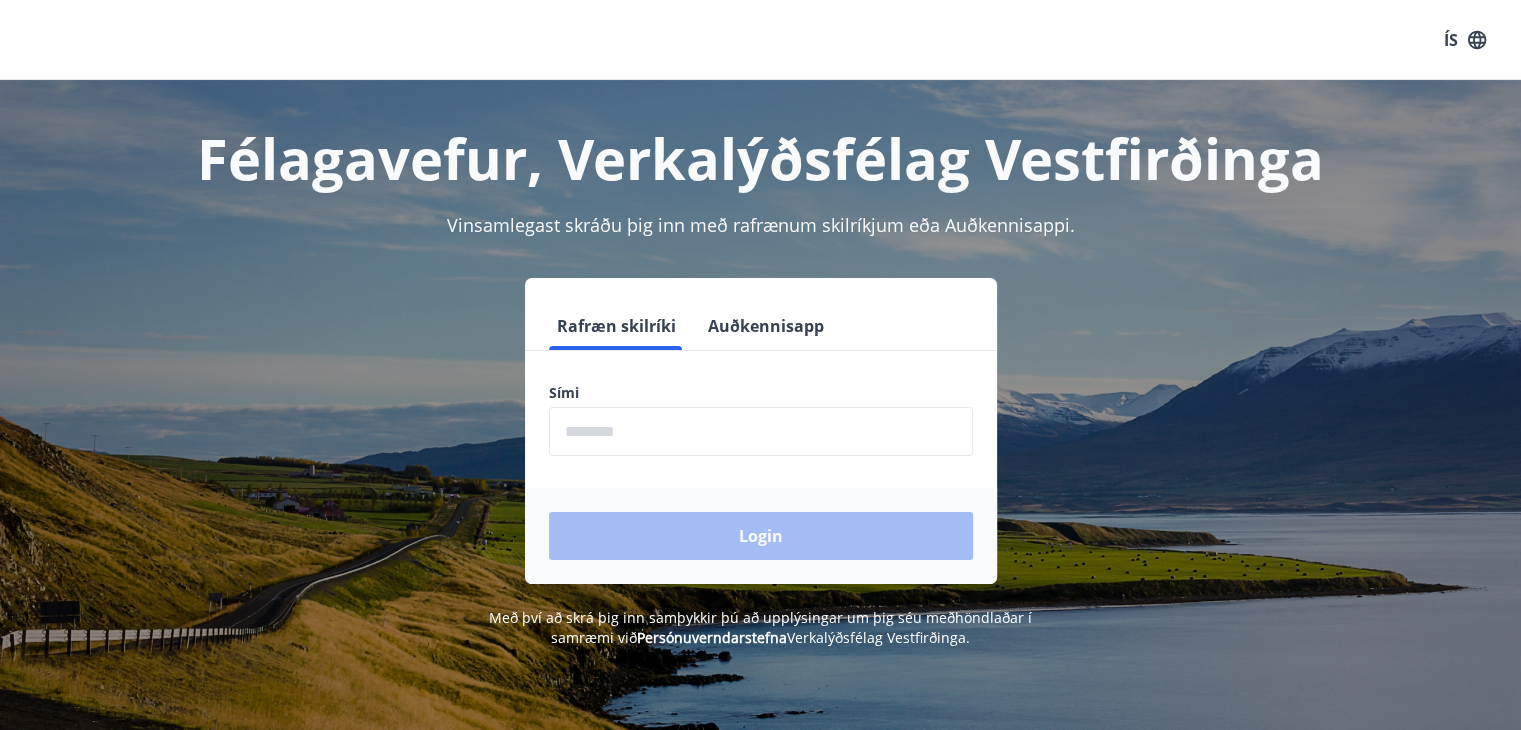 click on "Sími" at bounding box center [761, 393] 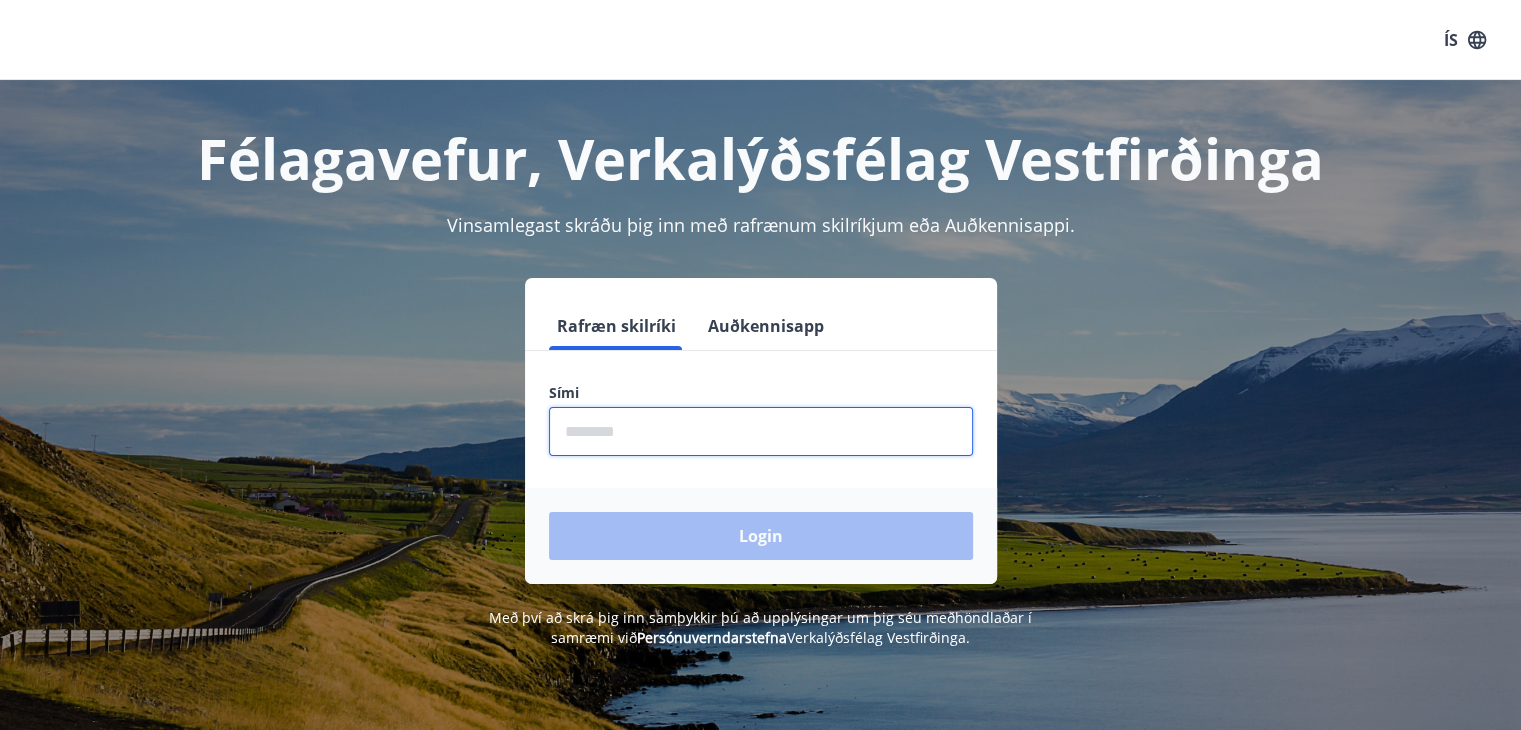 click at bounding box center (761, 431) 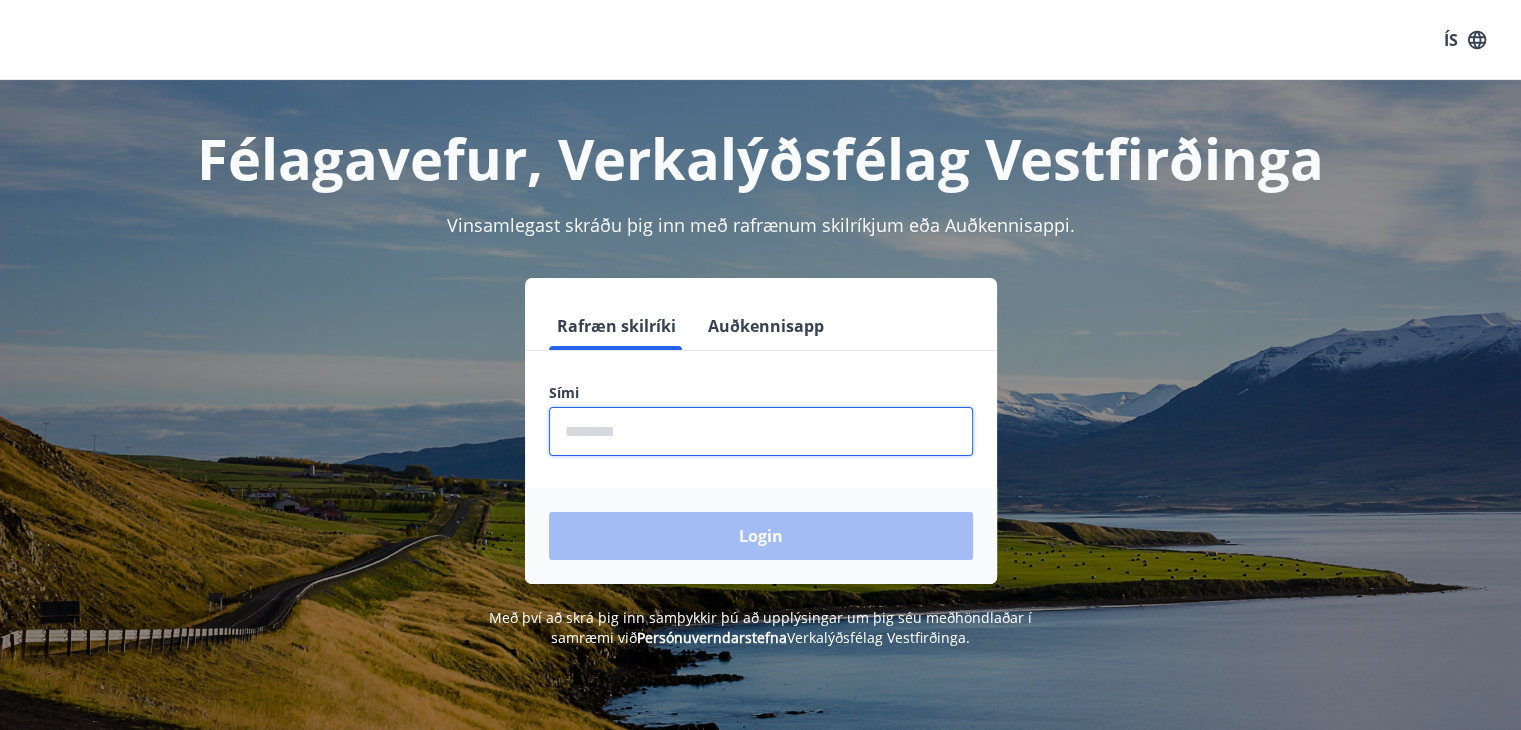 type on "********" 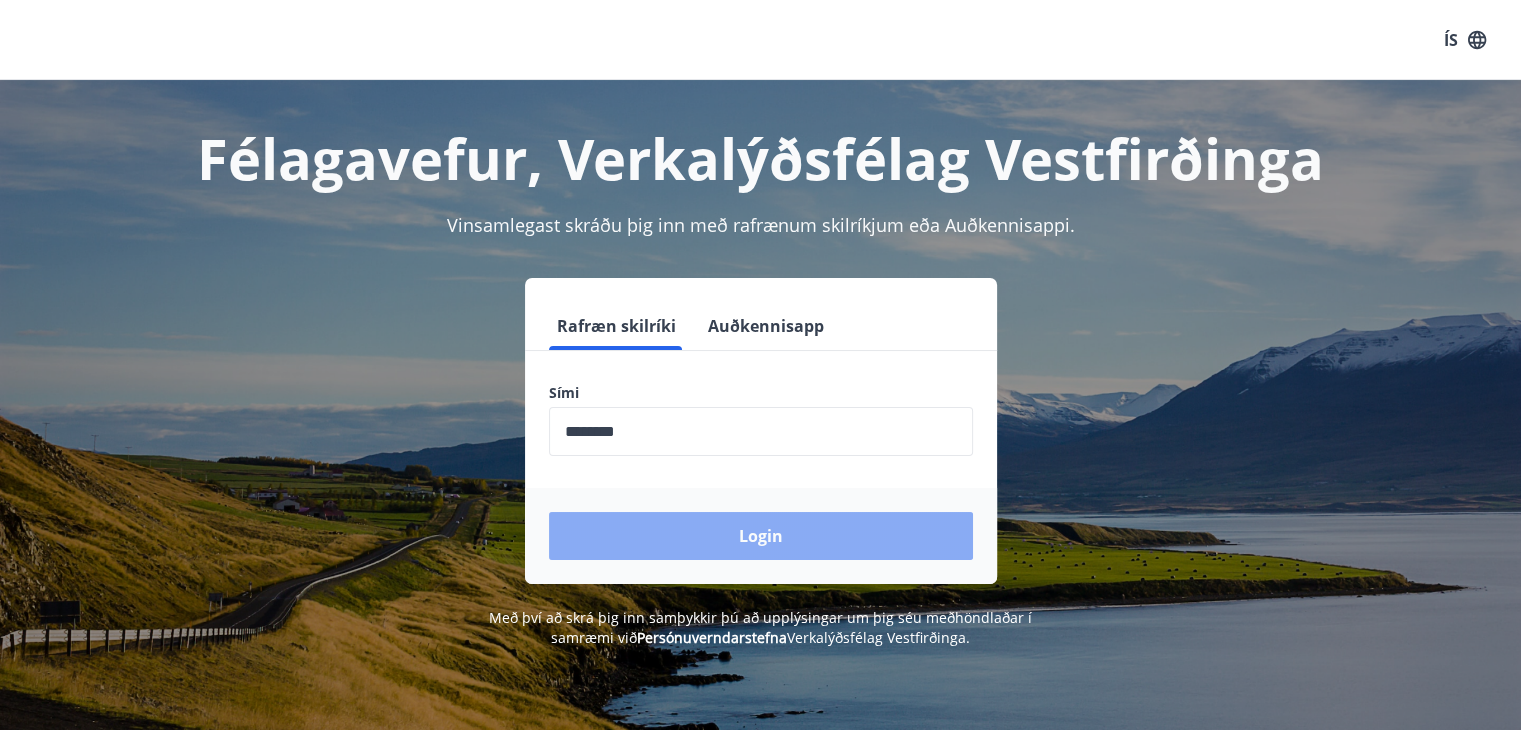 click on "Login" at bounding box center [761, 536] 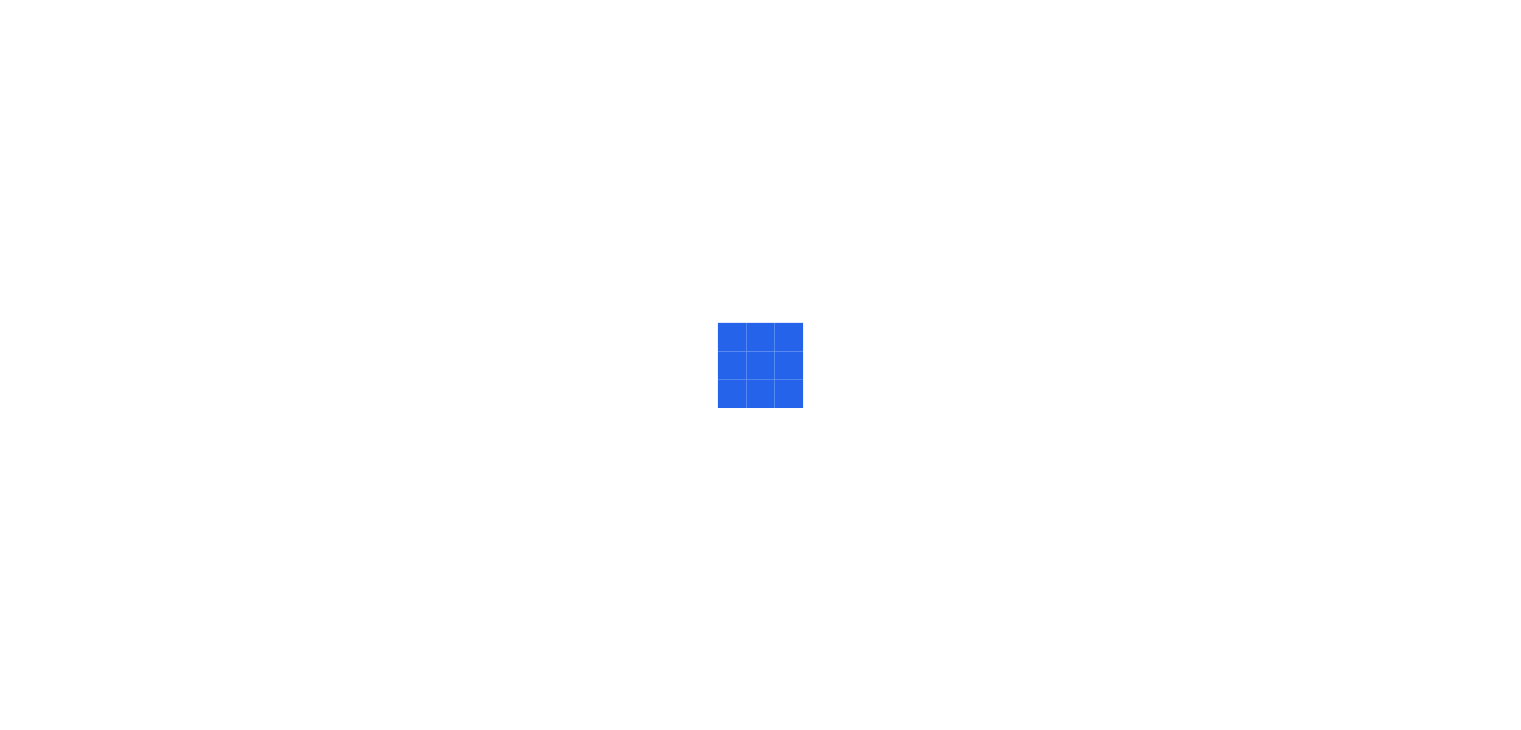 scroll, scrollTop: 0, scrollLeft: 0, axis: both 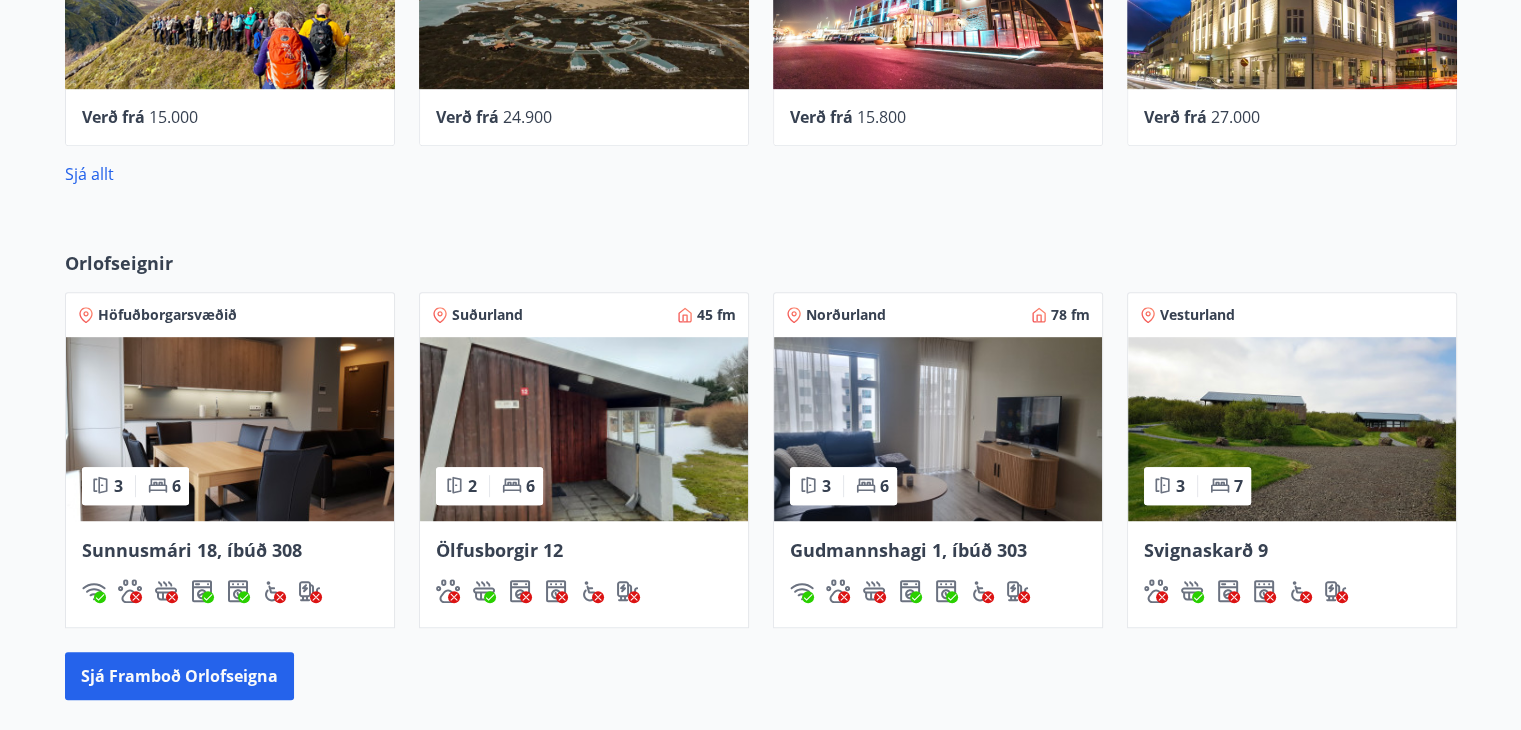 click on "Höfuðborgarsvæðið" at bounding box center (167, 315) 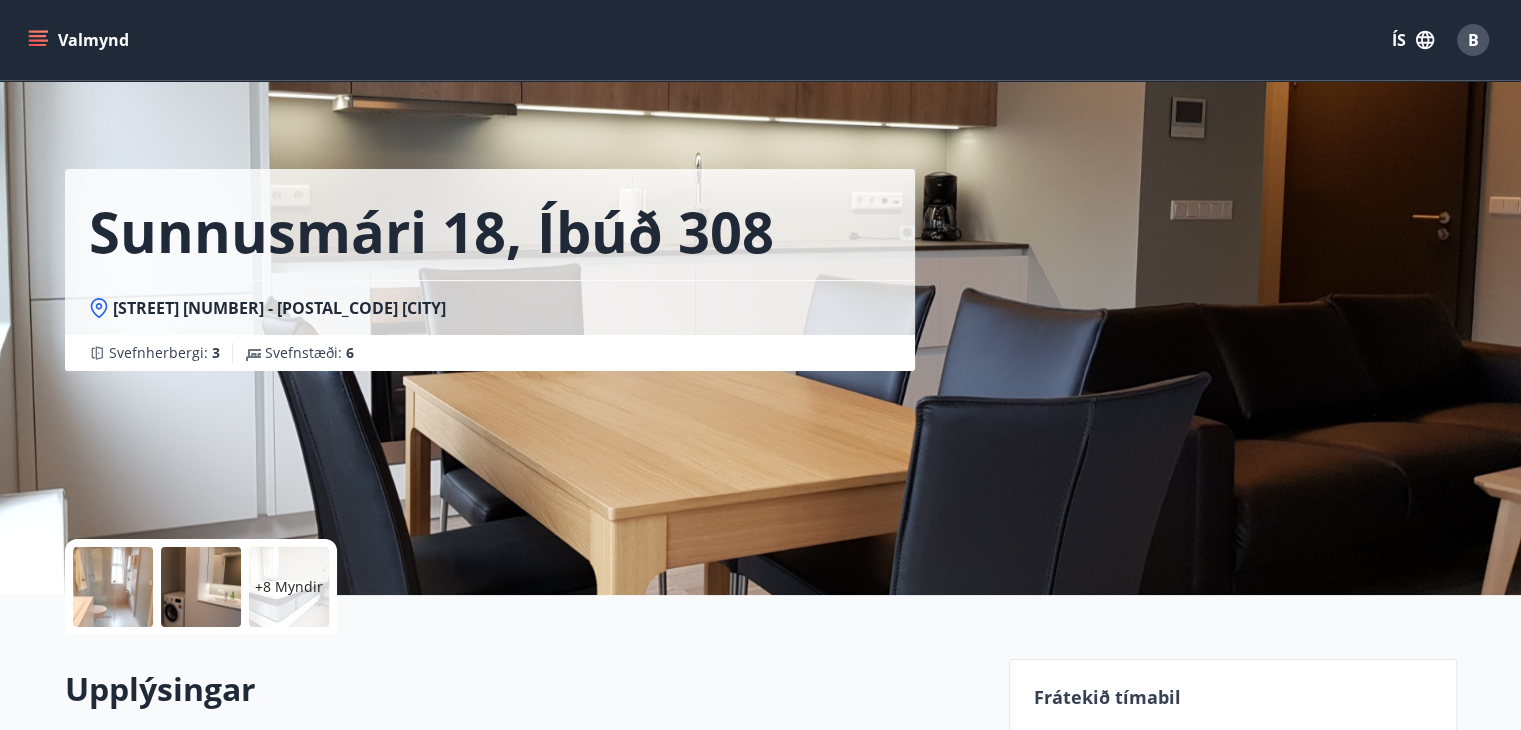 scroll, scrollTop: 0, scrollLeft: 0, axis: both 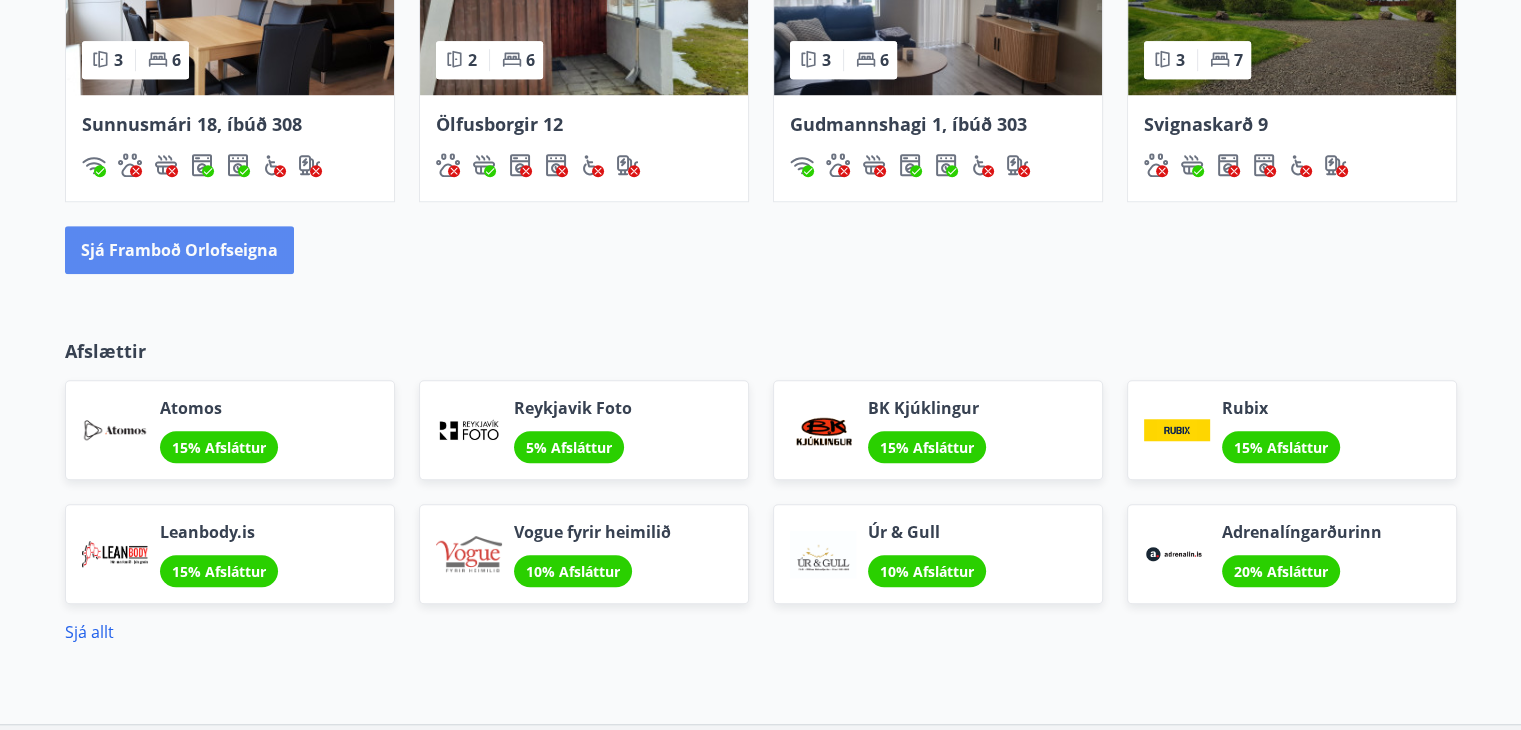 click on "Sjá framboð orlofseigna" at bounding box center (179, 250) 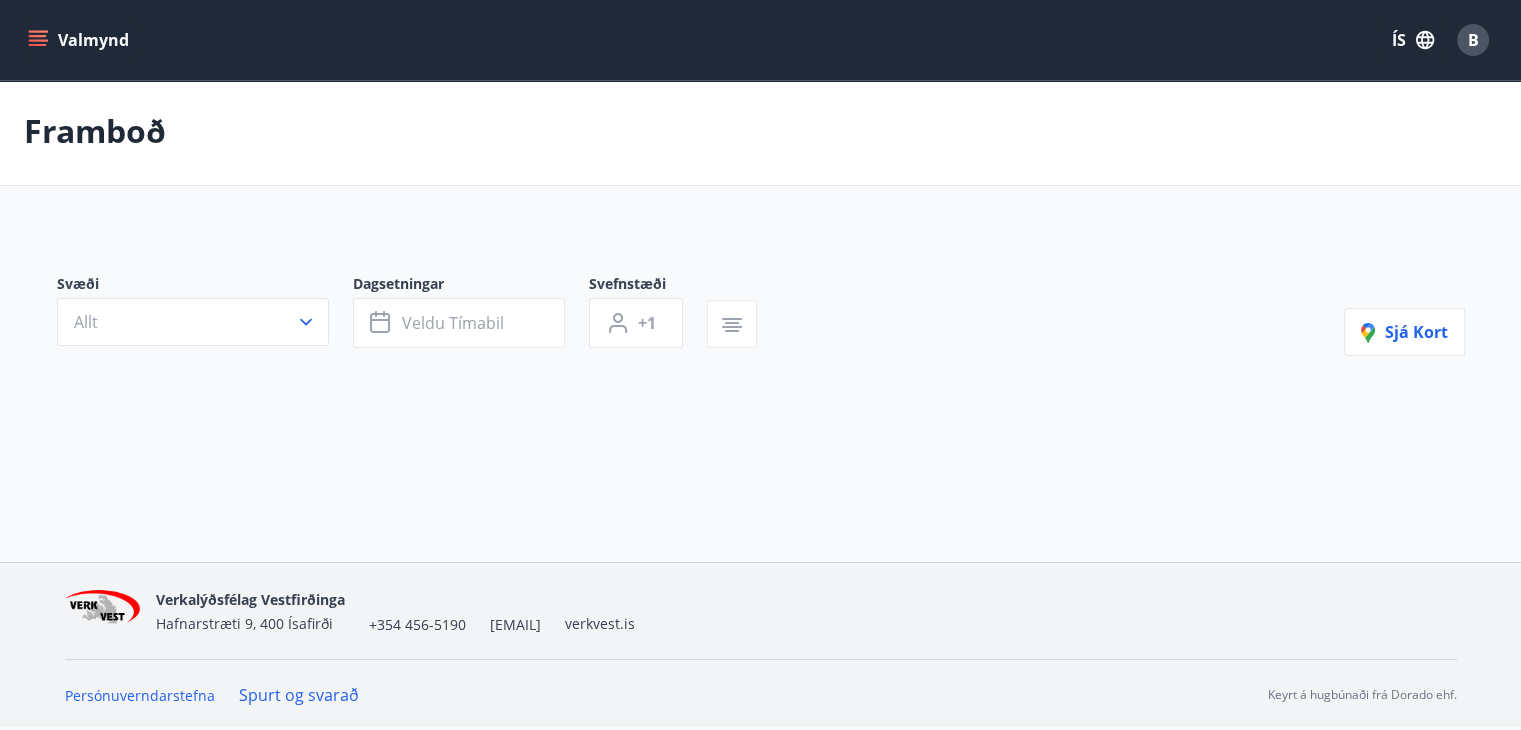 scroll, scrollTop: 0, scrollLeft: 0, axis: both 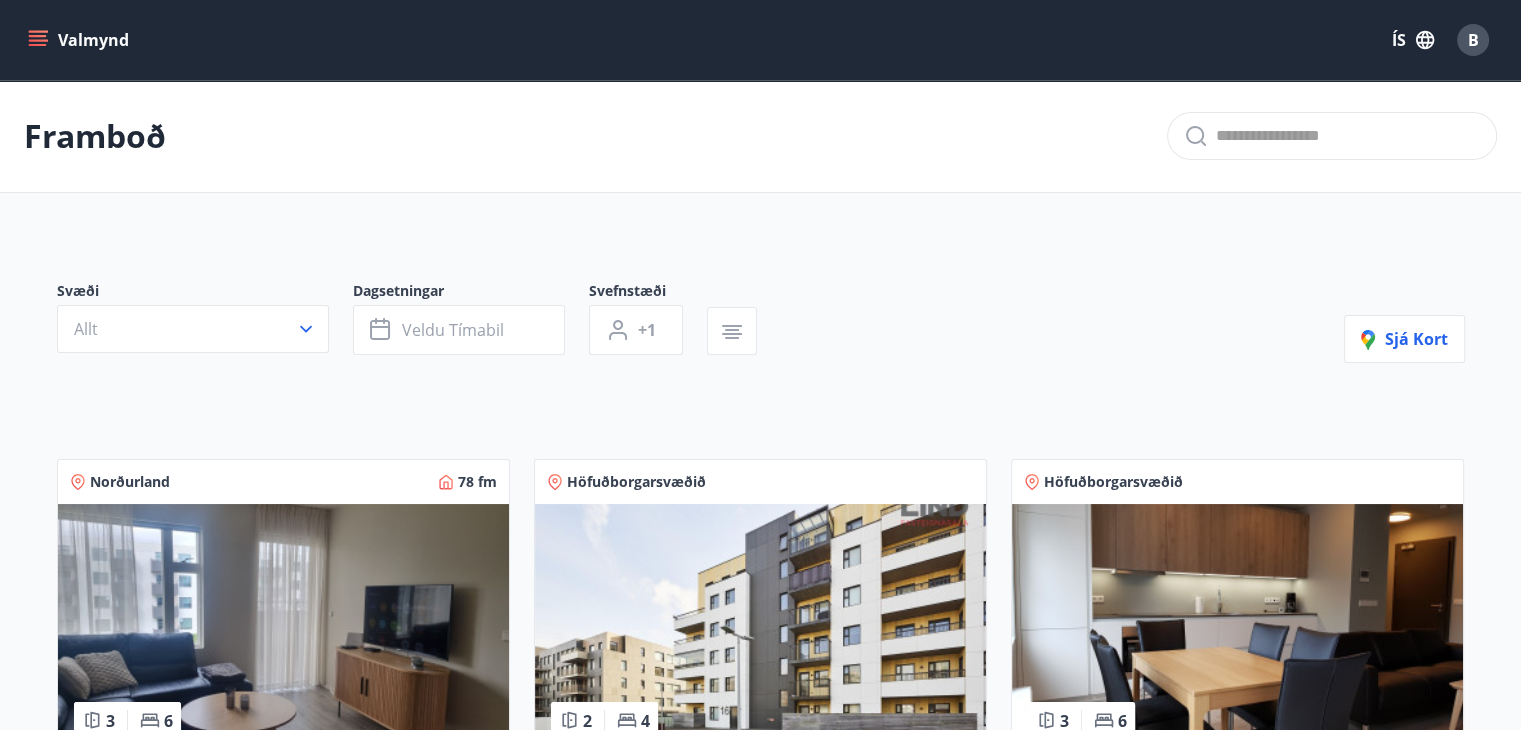 click on "Allt" at bounding box center (193, 329) 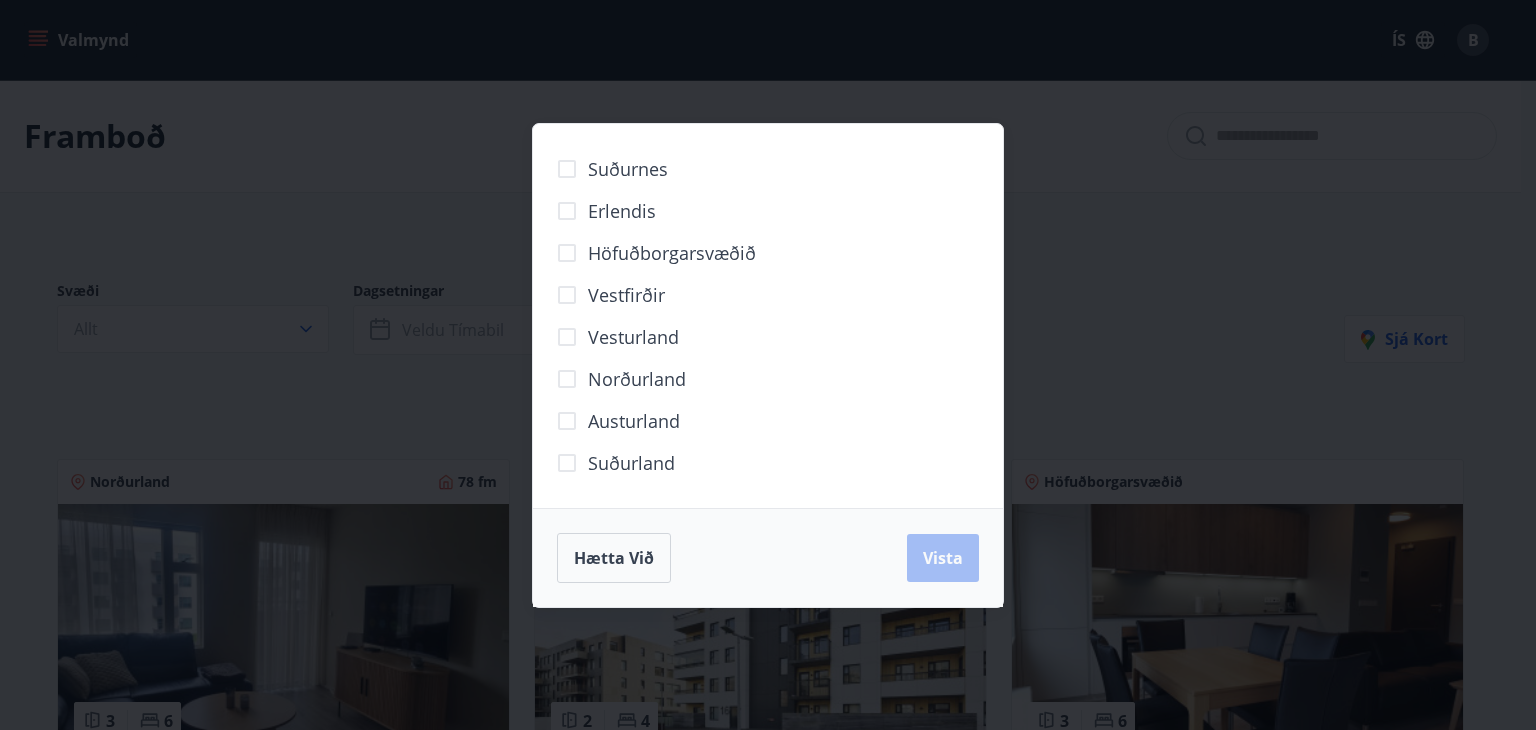 click on "Höfuðborgarsvæðið" at bounding box center [607, 169] 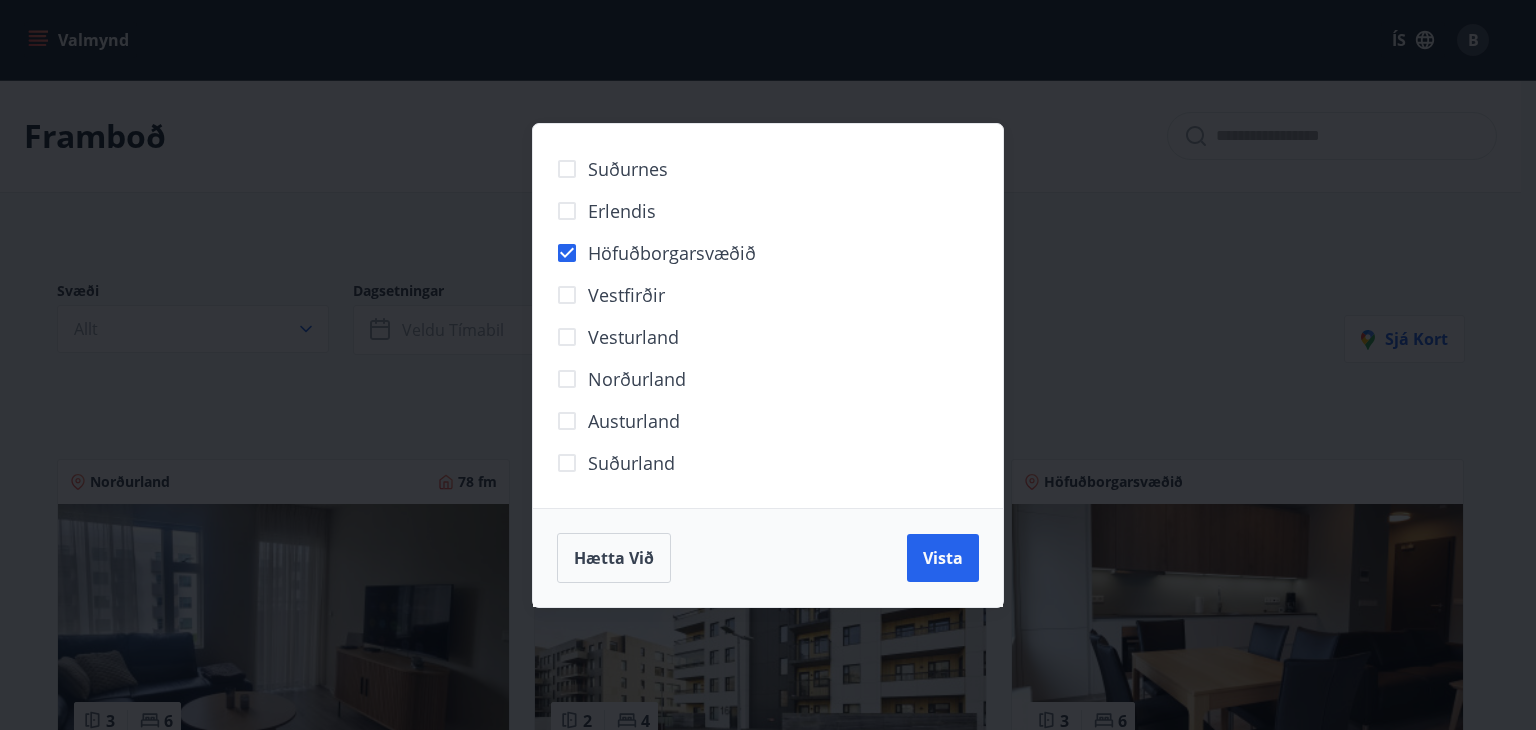 drag, startPoint x: 941, startPoint y: 555, endPoint x: 940, endPoint y: 589, distance: 34.0147 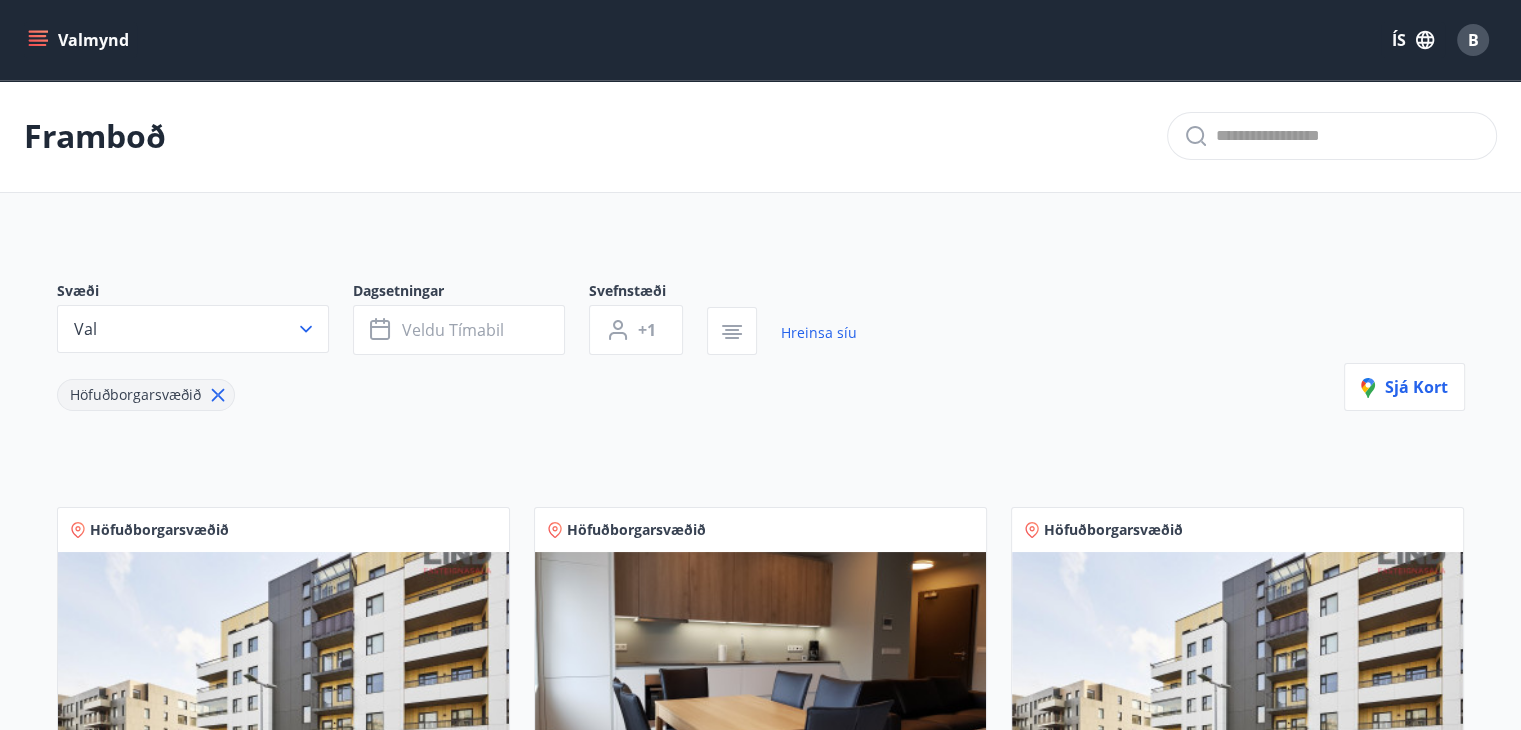 scroll, scrollTop: 366, scrollLeft: 0, axis: vertical 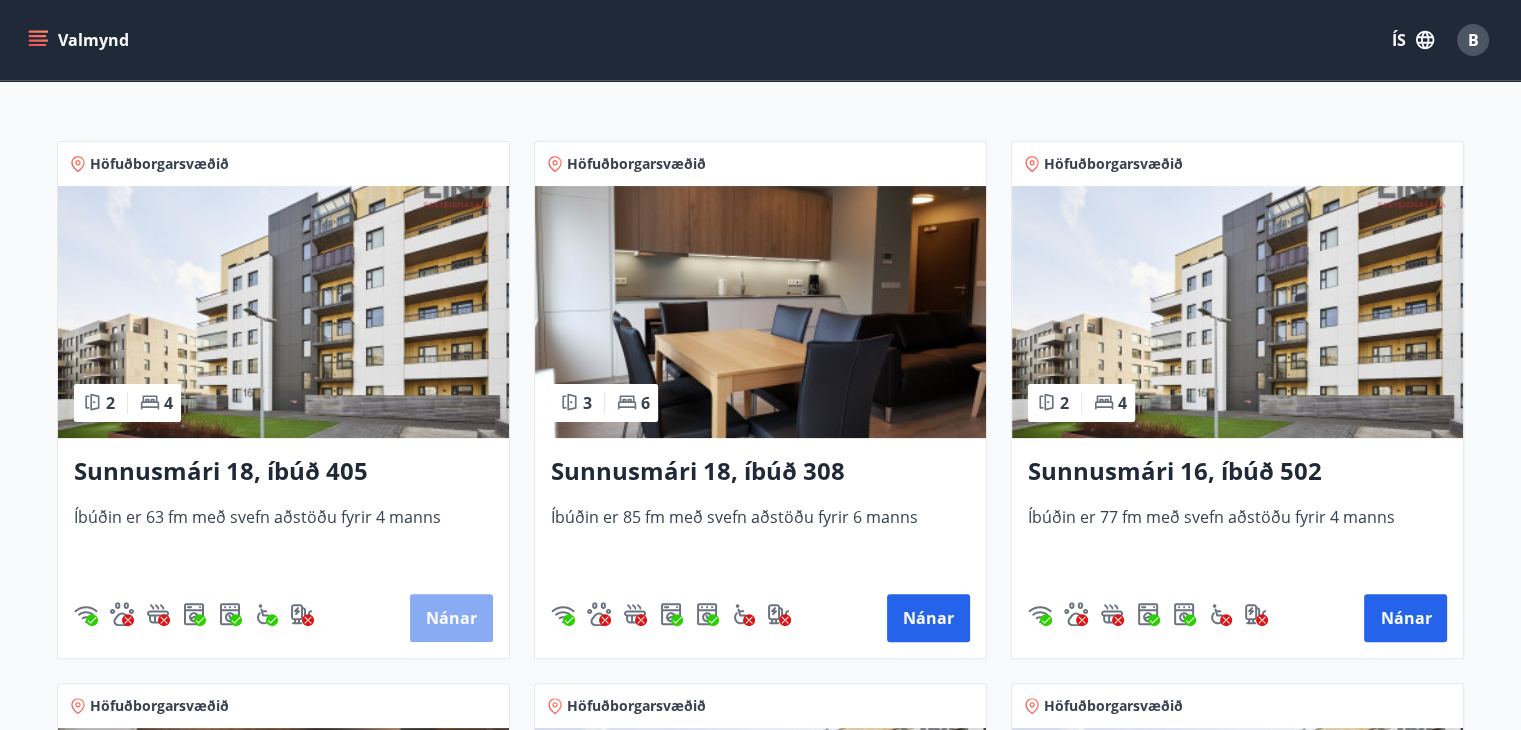 click on "Nánar" at bounding box center (451, 618) 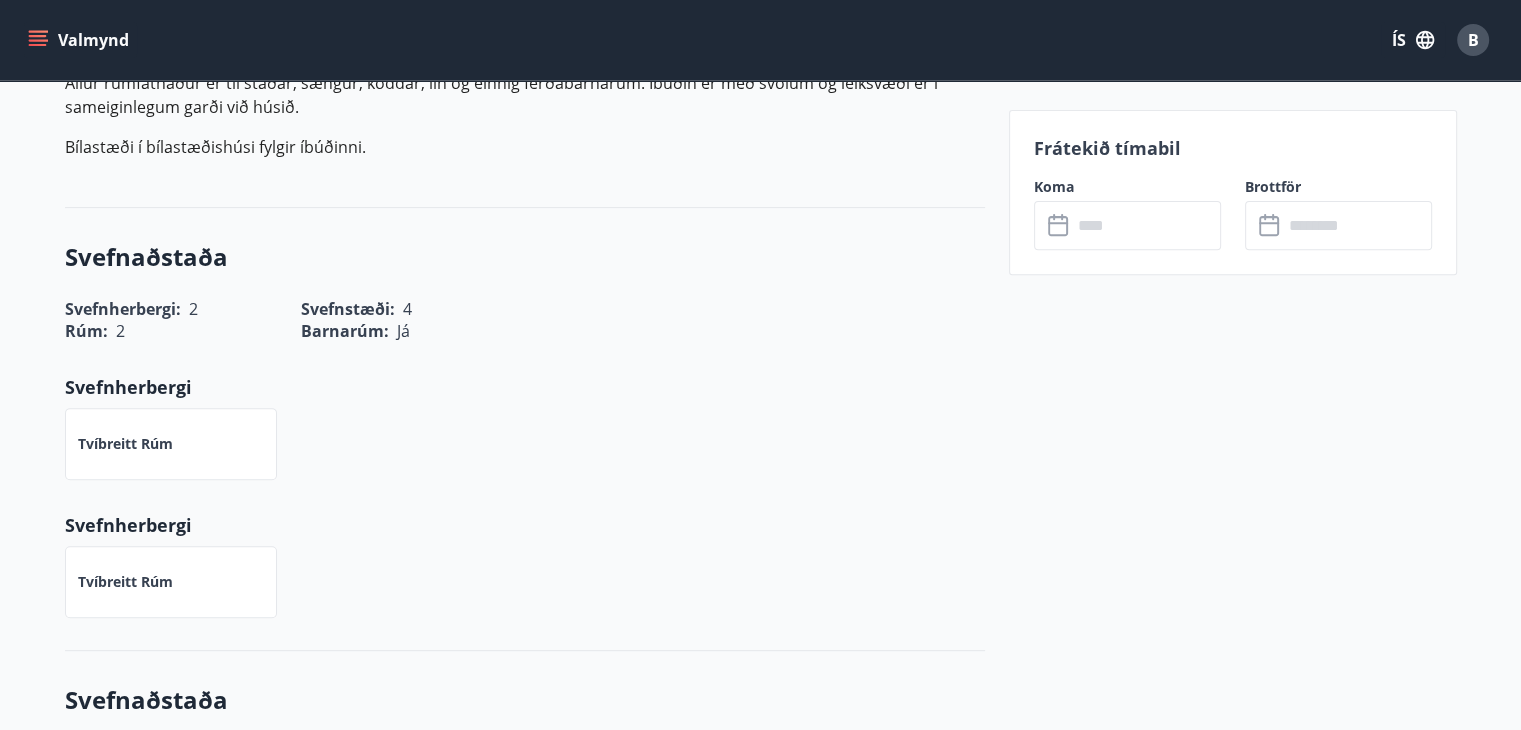 scroll, scrollTop: 366, scrollLeft: 0, axis: vertical 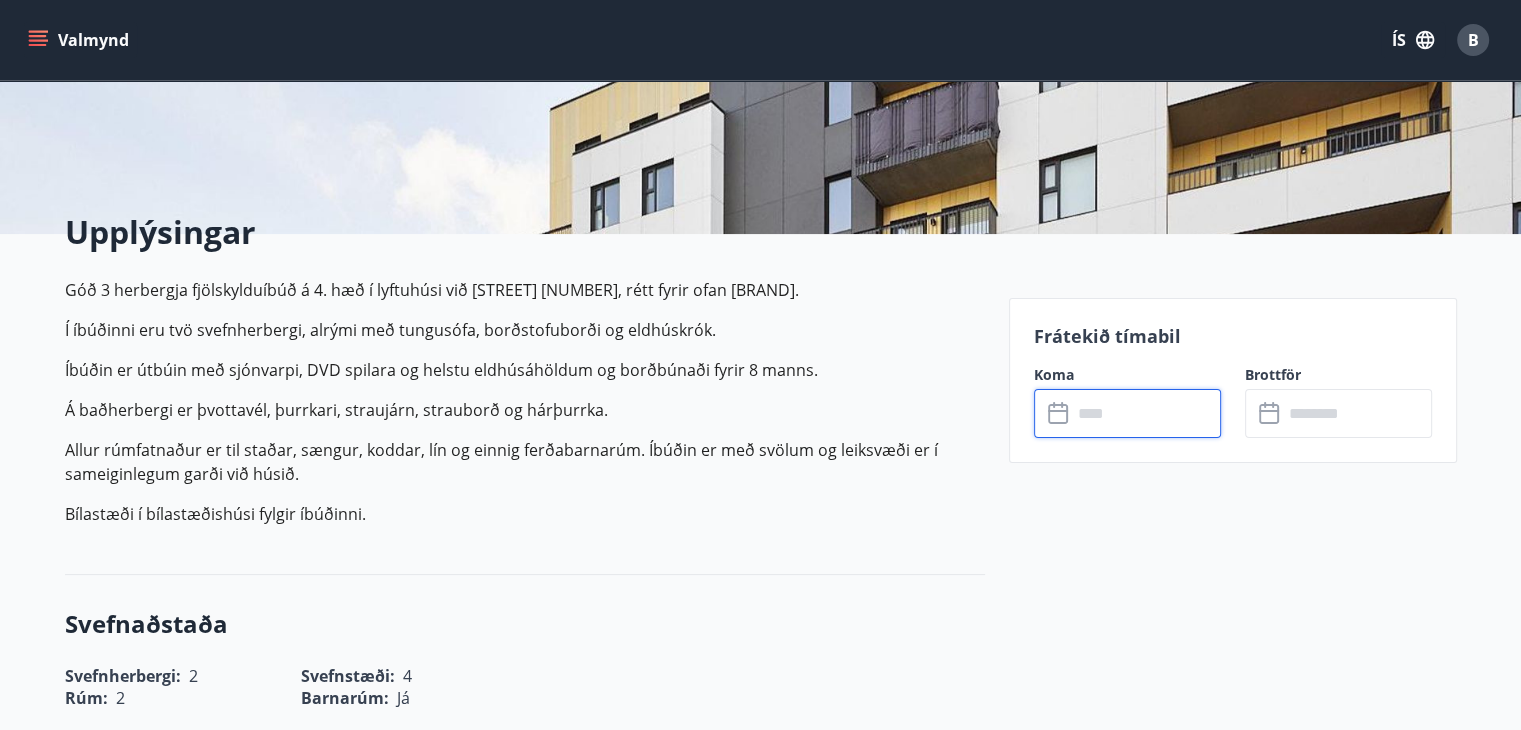 click at bounding box center [1146, 413] 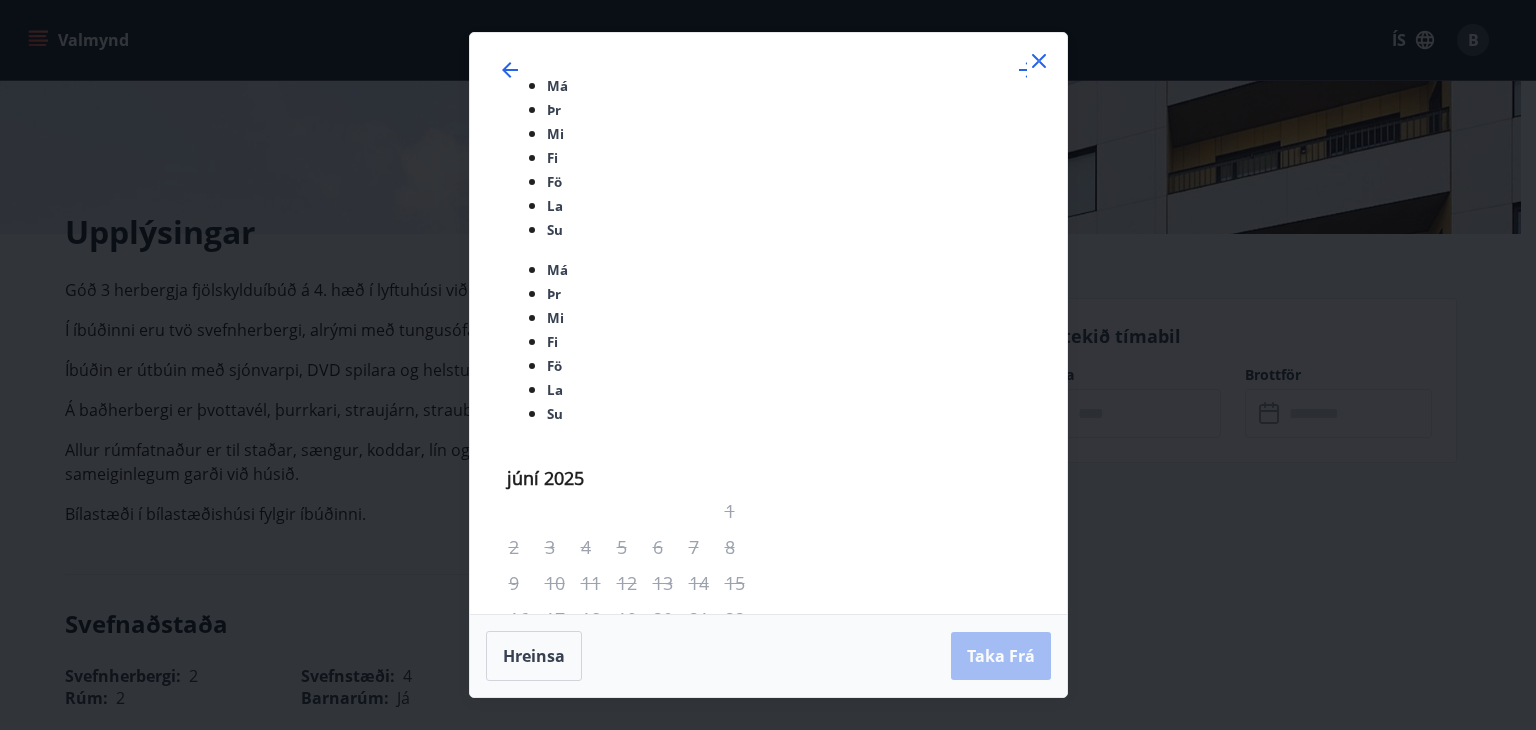 click at bounding box center (1039, 61) 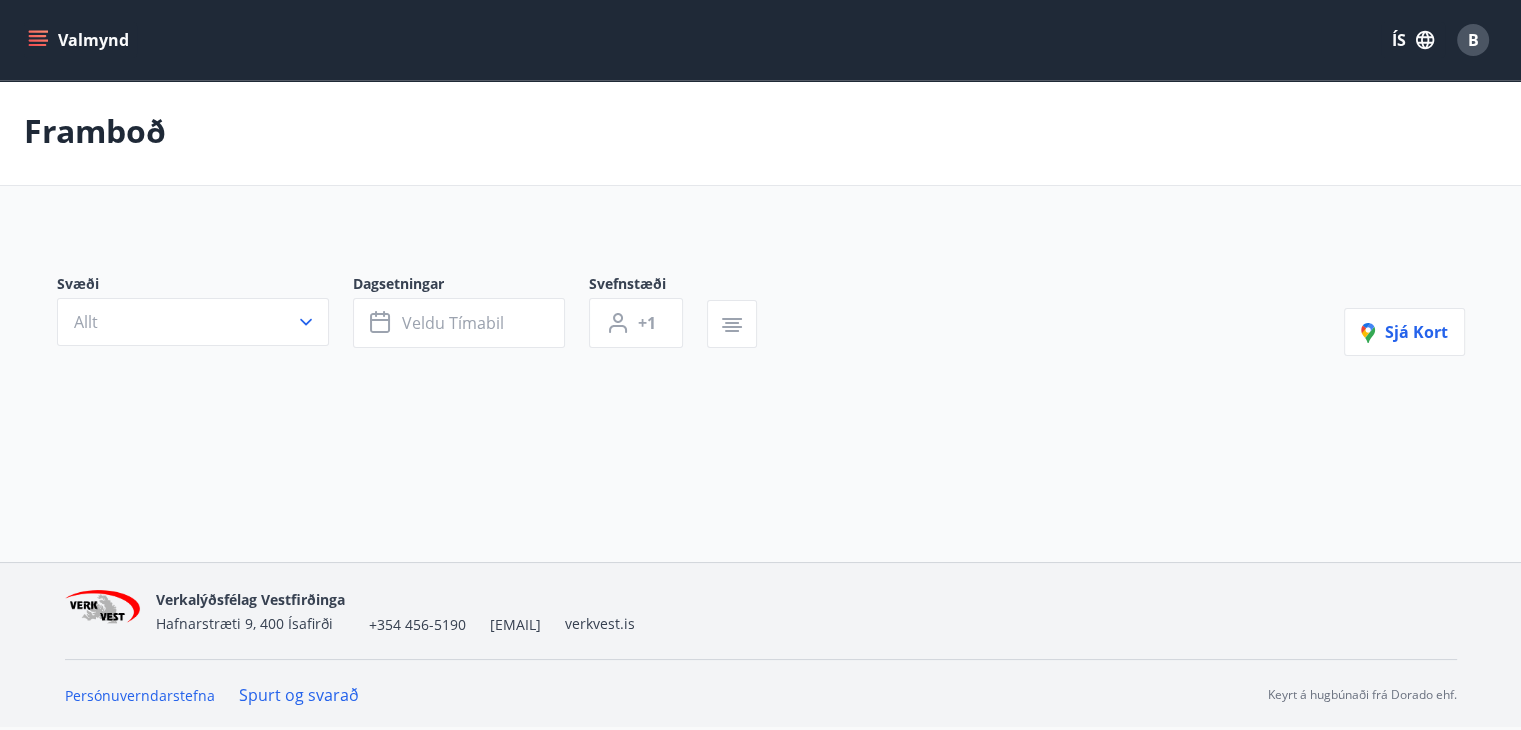 scroll, scrollTop: 0, scrollLeft: 0, axis: both 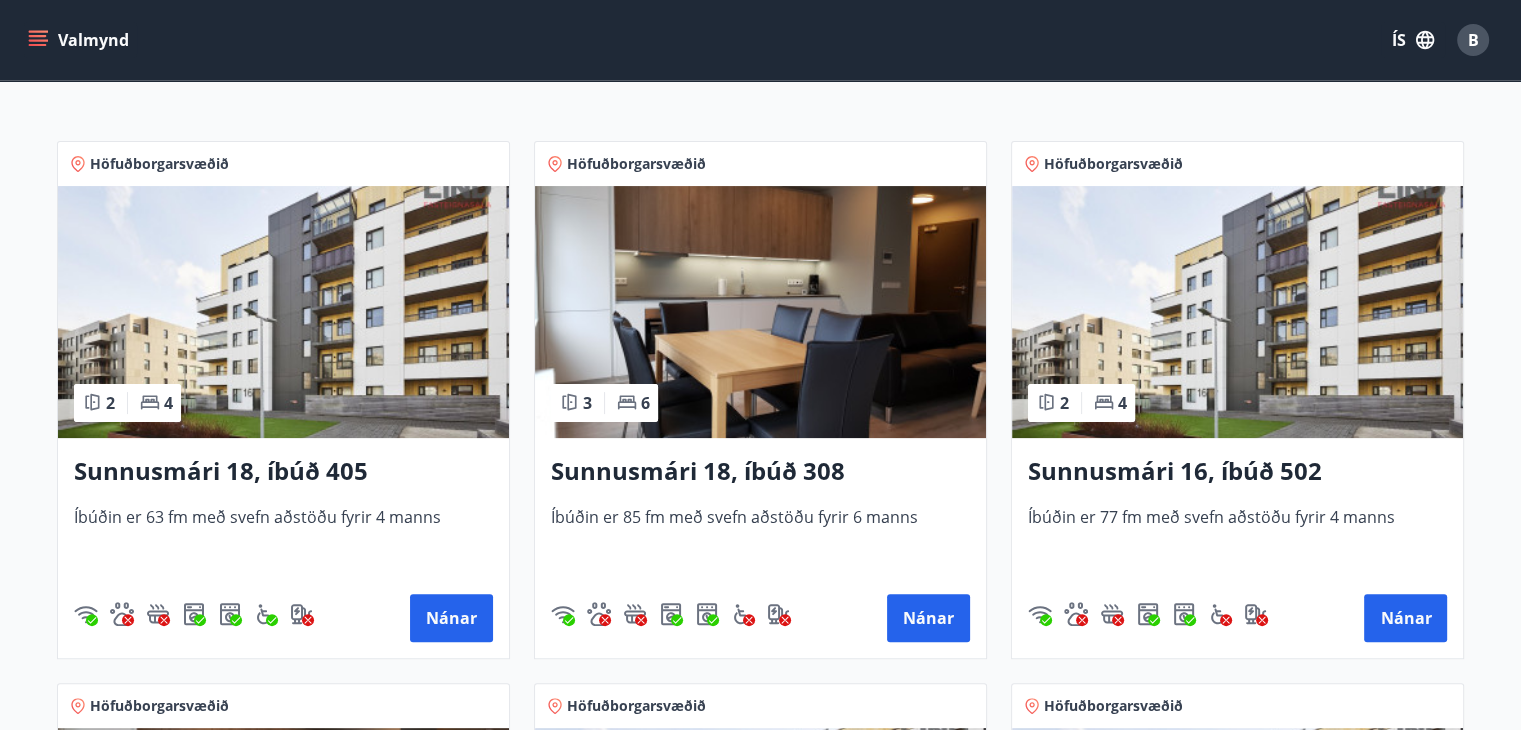 click on "Sunnusmári 18, íbúð 308" at bounding box center [283, 472] 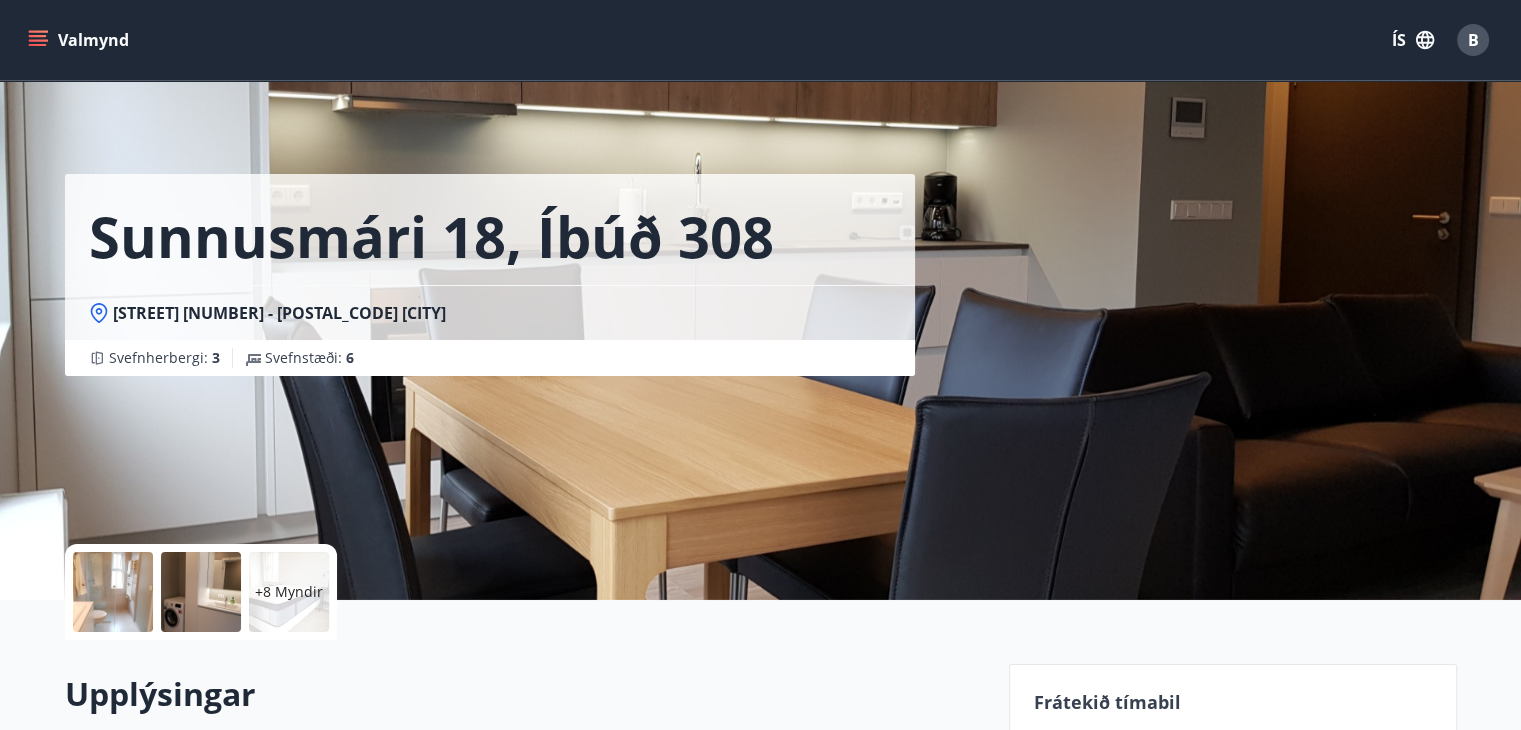 scroll, scrollTop: 366, scrollLeft: 0, axis: vertical 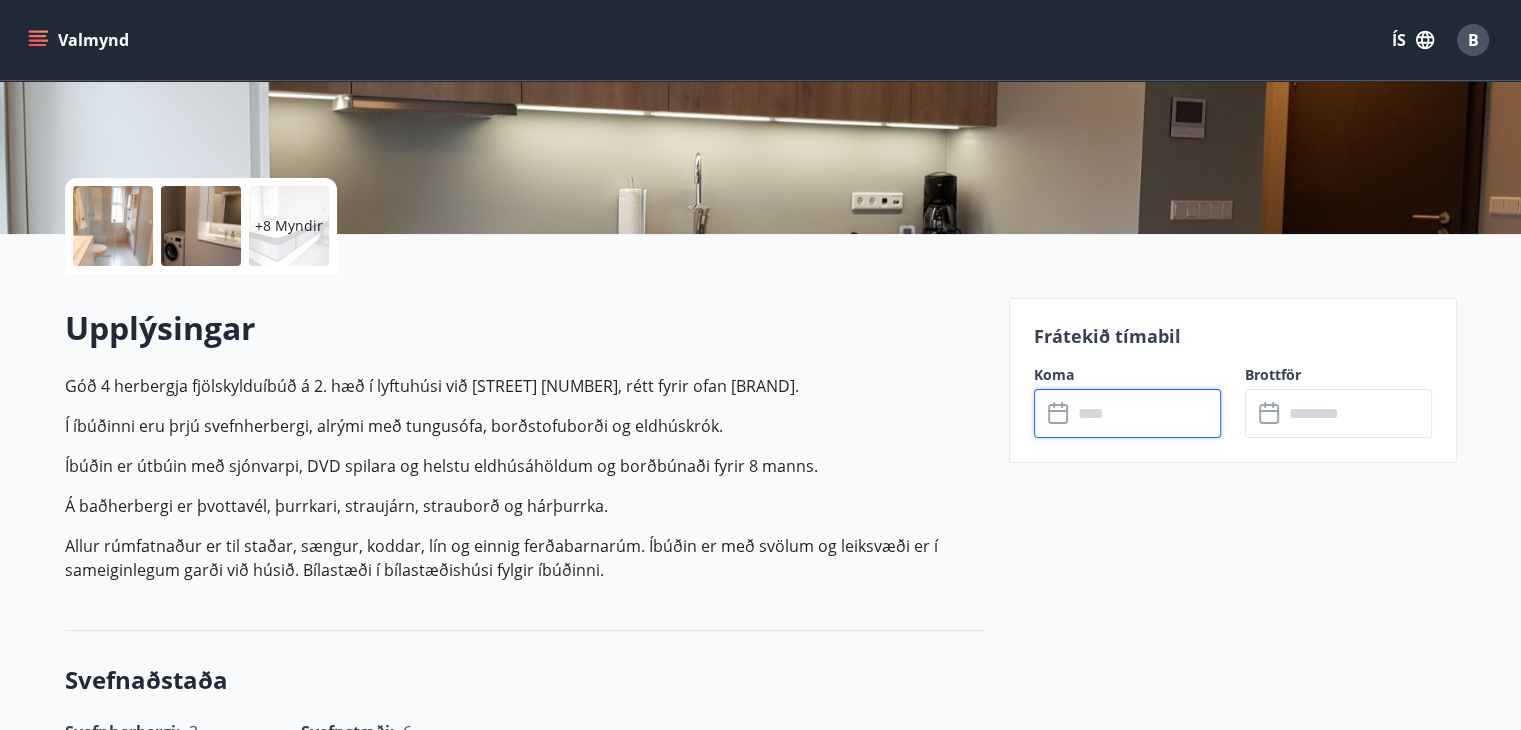 click at bounding box center (1146, 413) 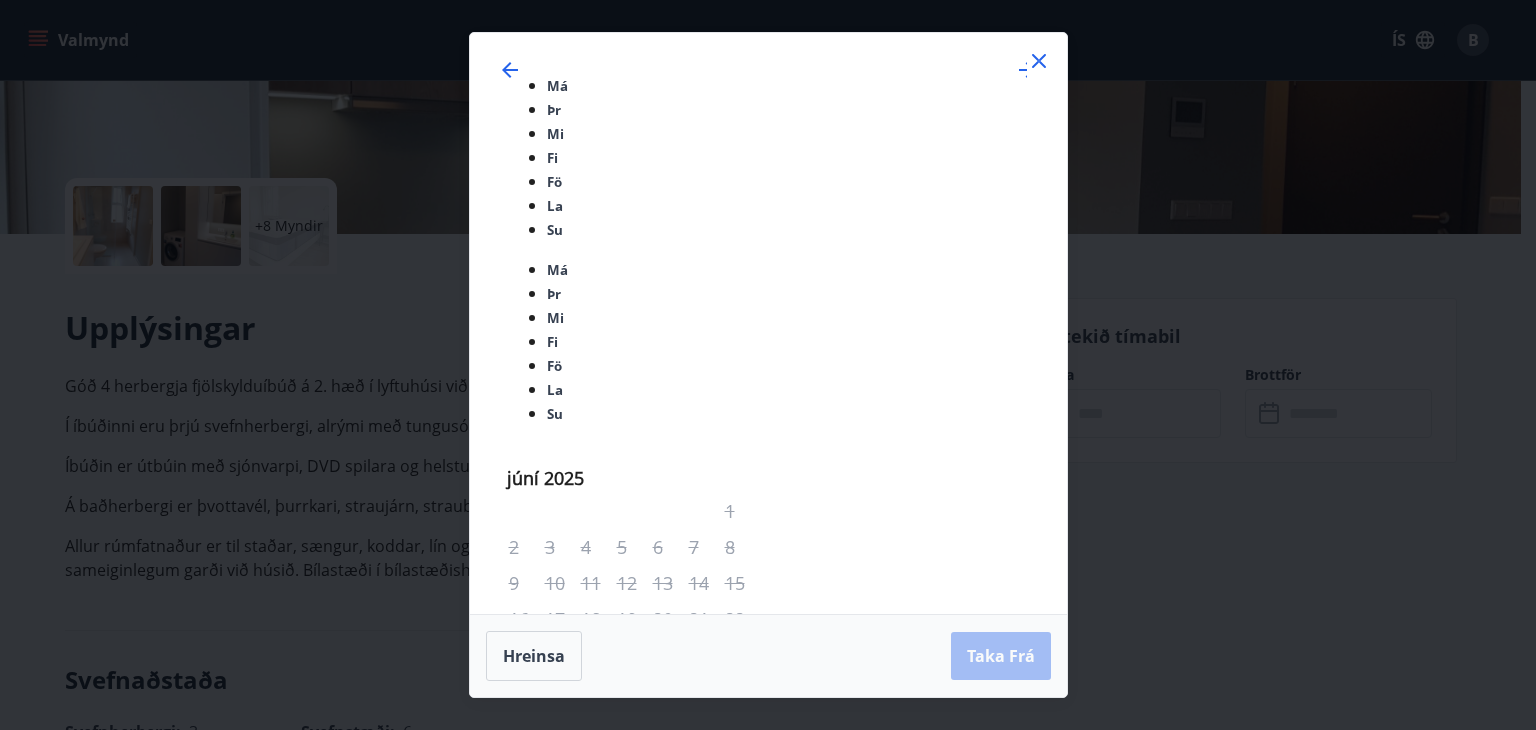 click at bounding box center (1039, 61) 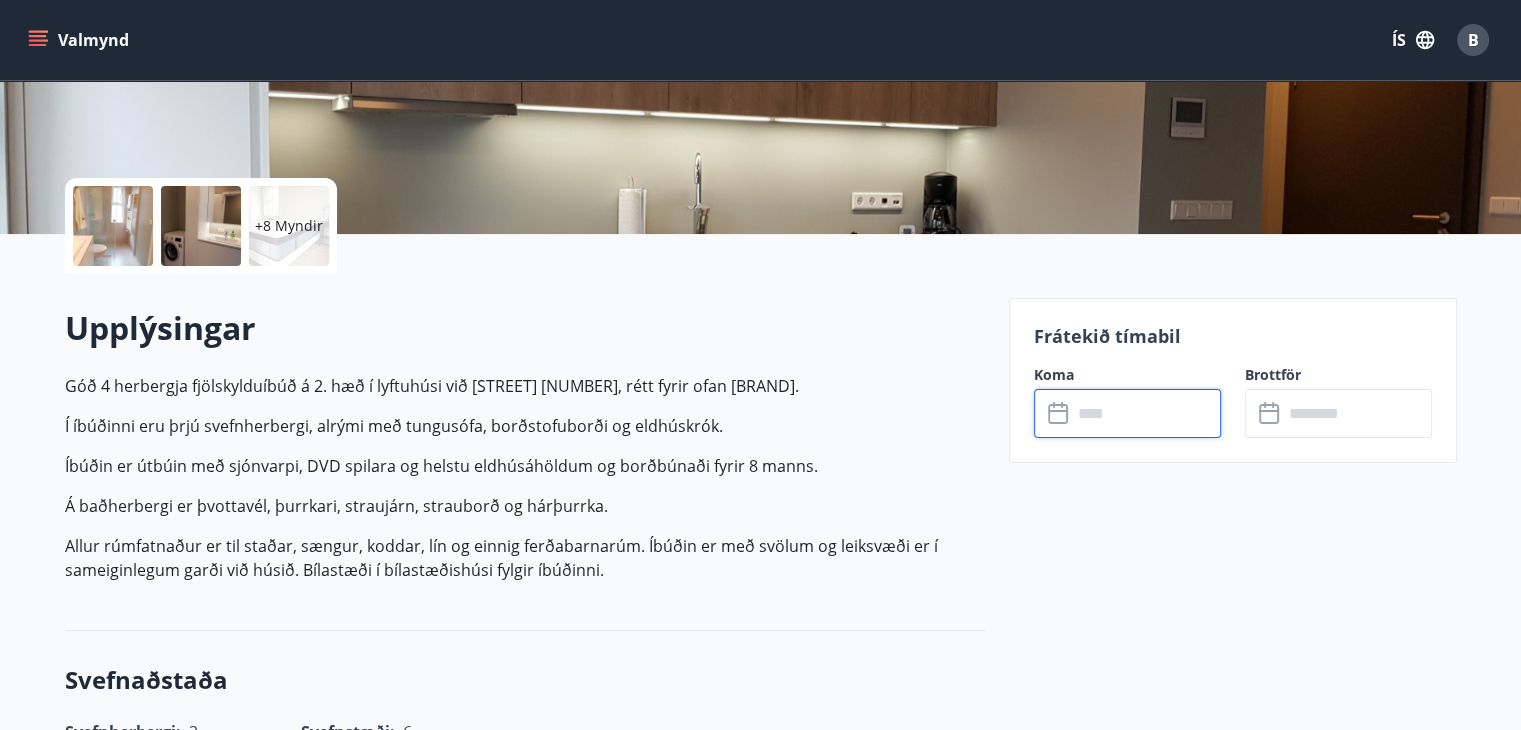 scroll, scrollTop: 0, scrollLeft: 0, axis: both 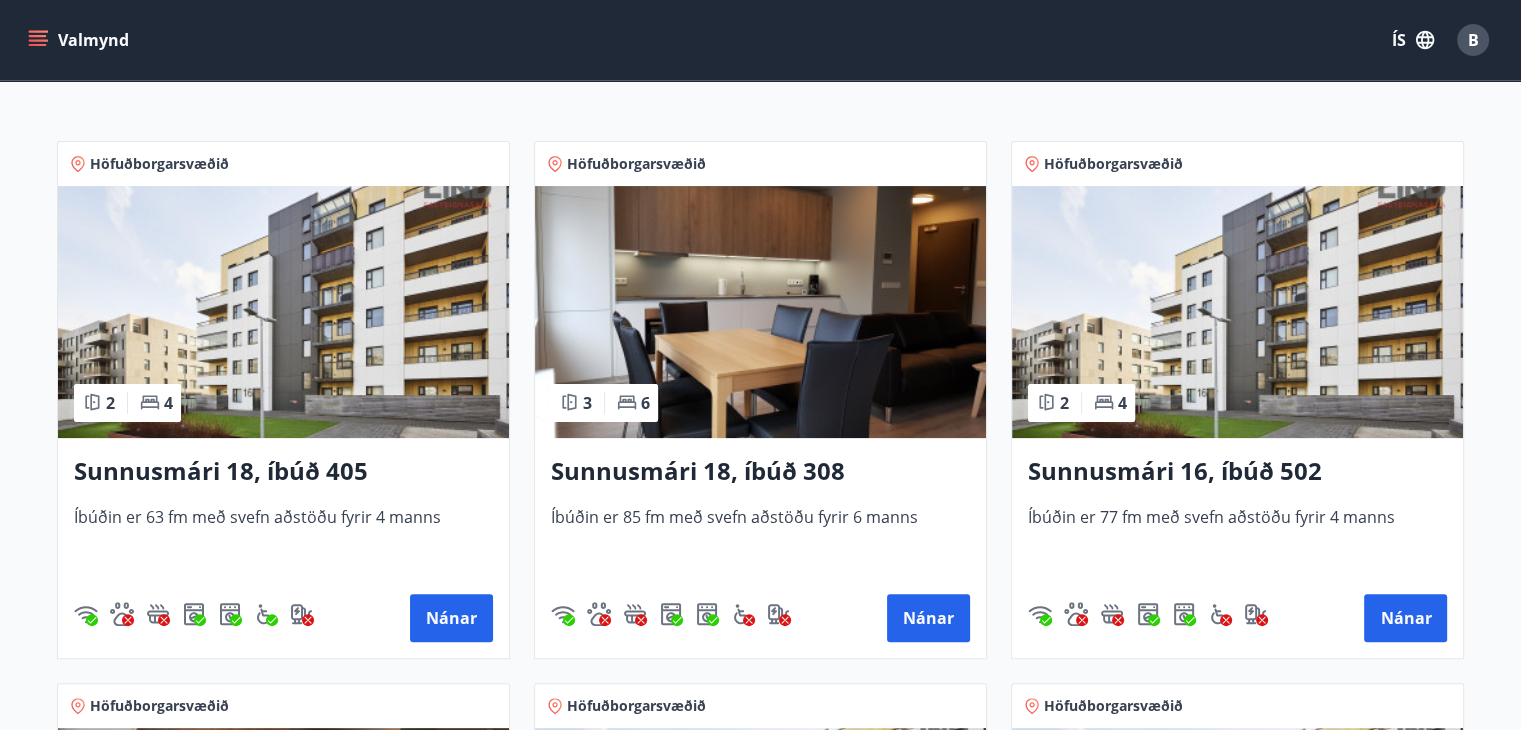click at bounding box center [283, 312] 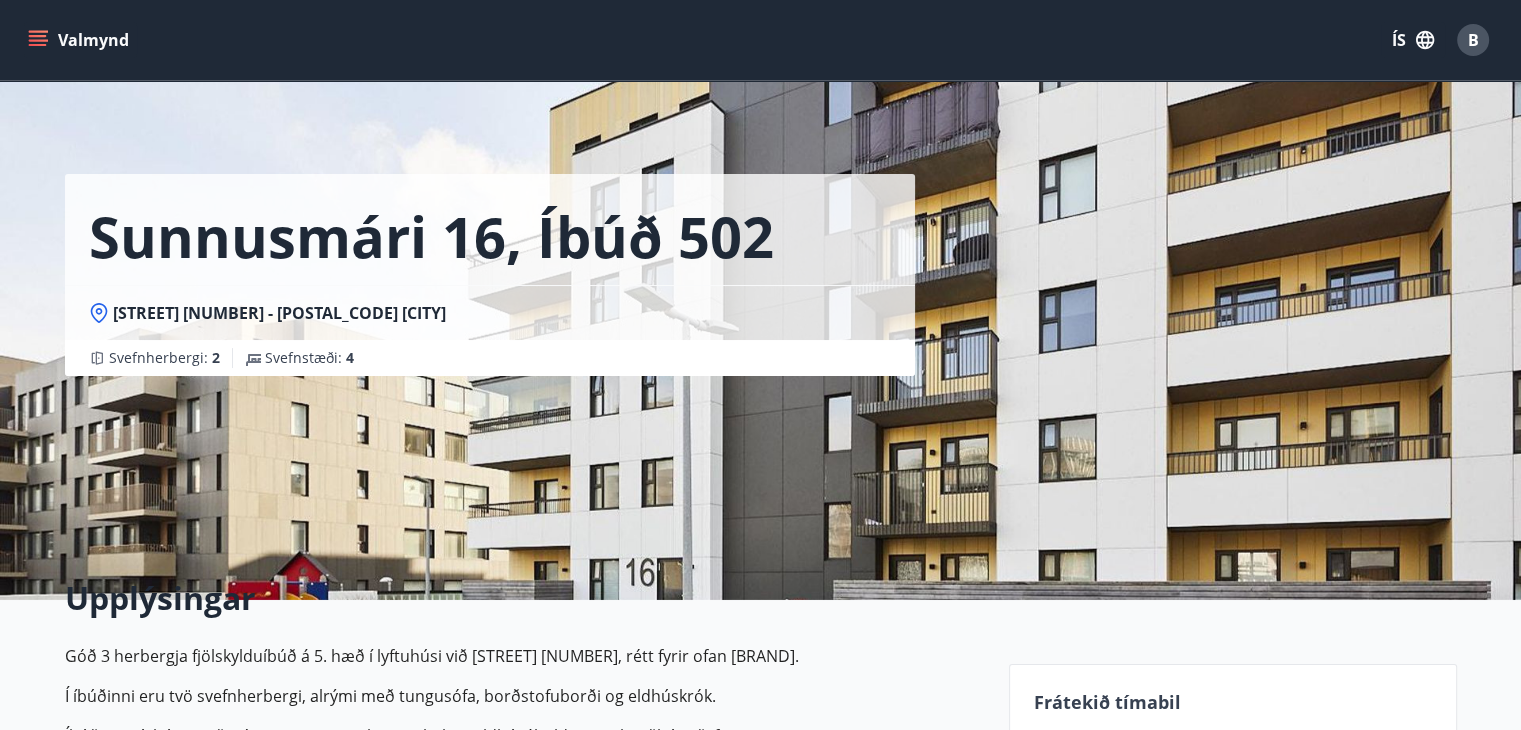 scroll, scrollTop: 366, scrollLeft: 0, axis: vertical 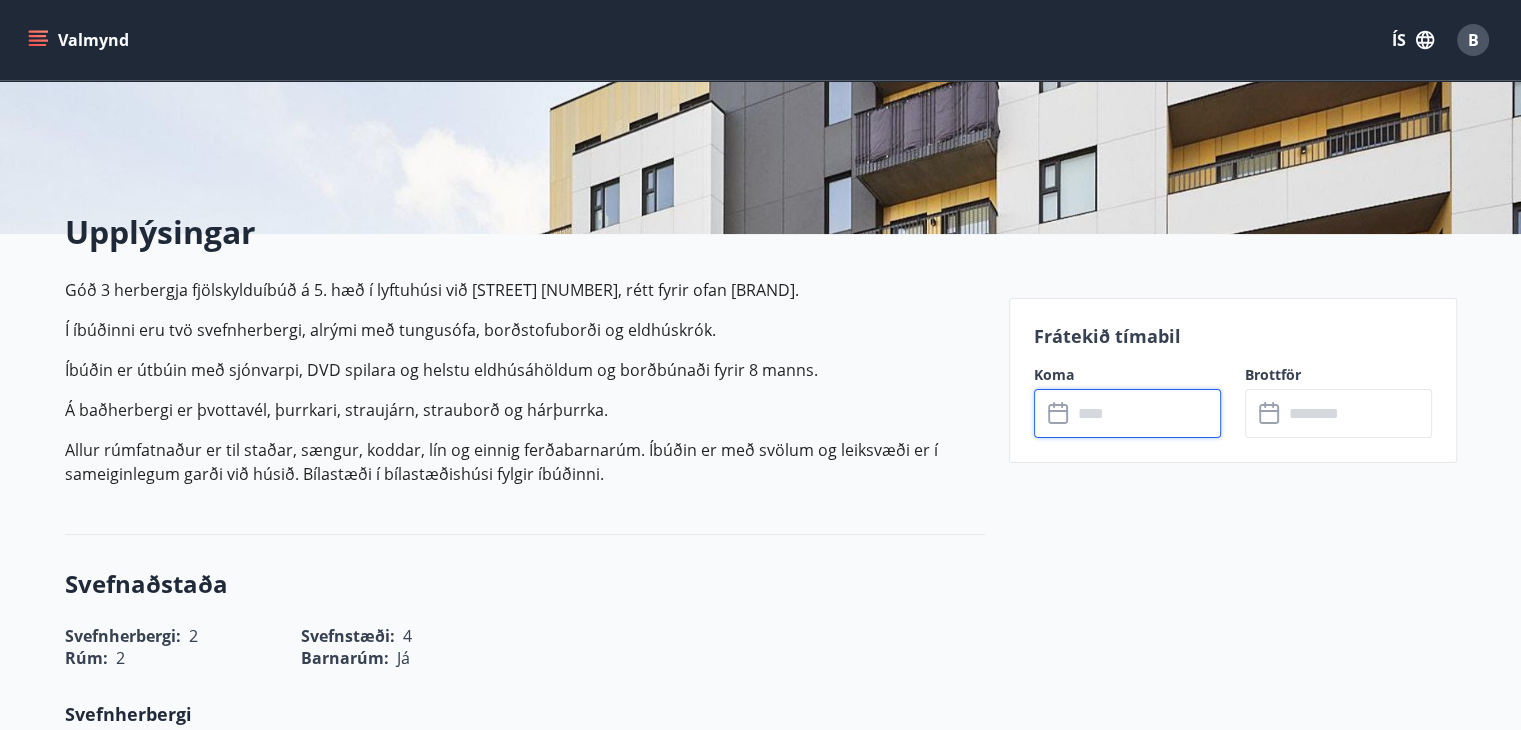 click at bounding box center (1146, 413) 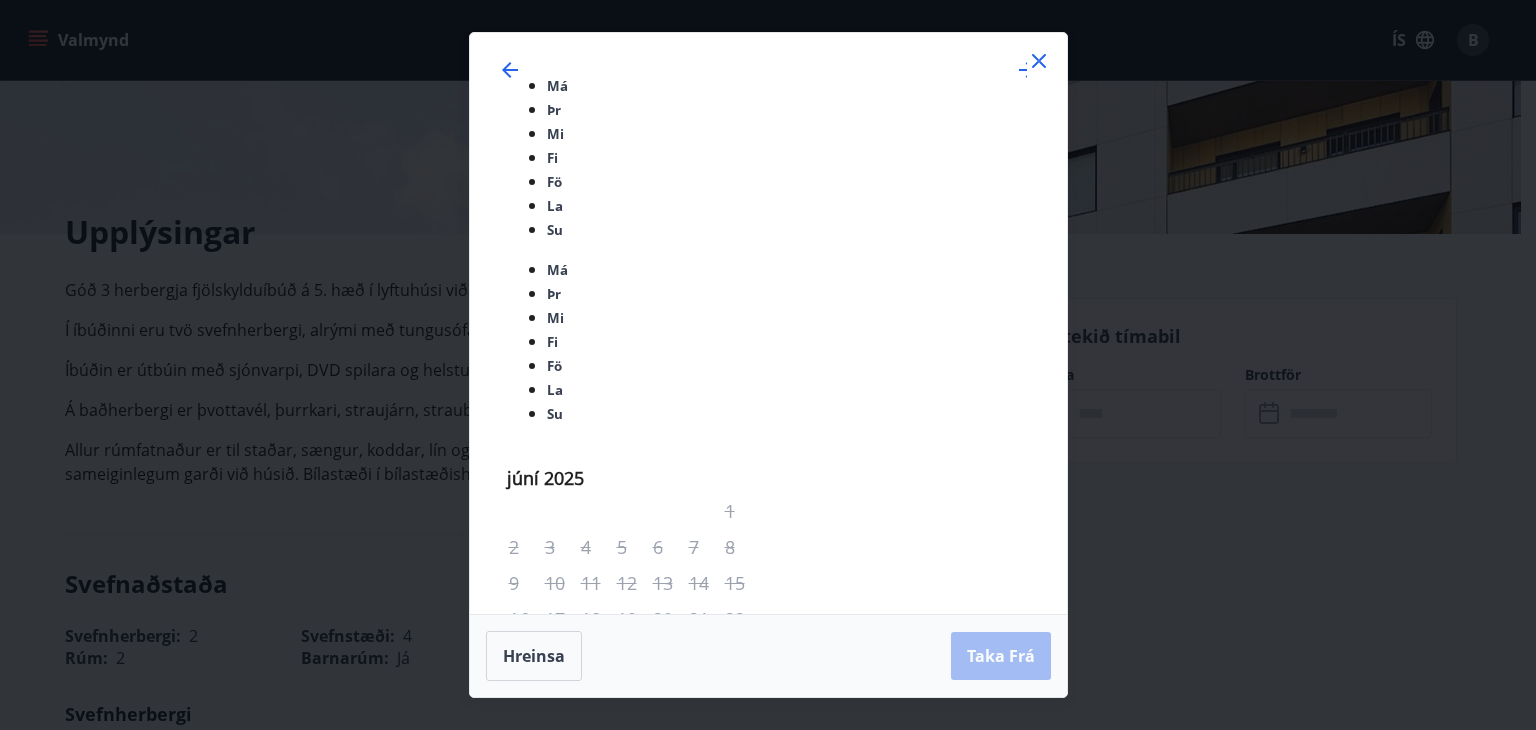 click at bounding box center (1039, 61) 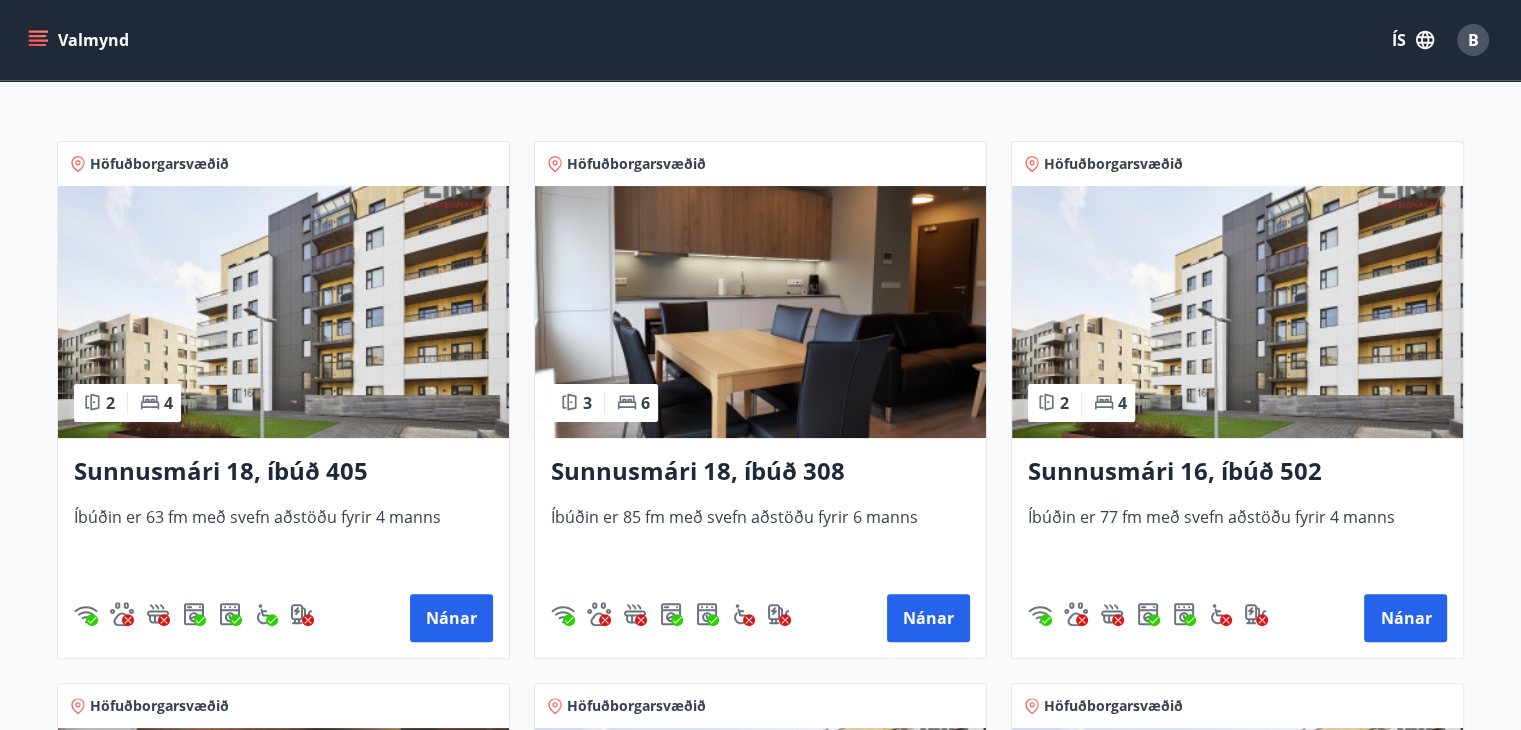 scroll, scrollTop: 733, scrollLeft: 0, axis: vertical 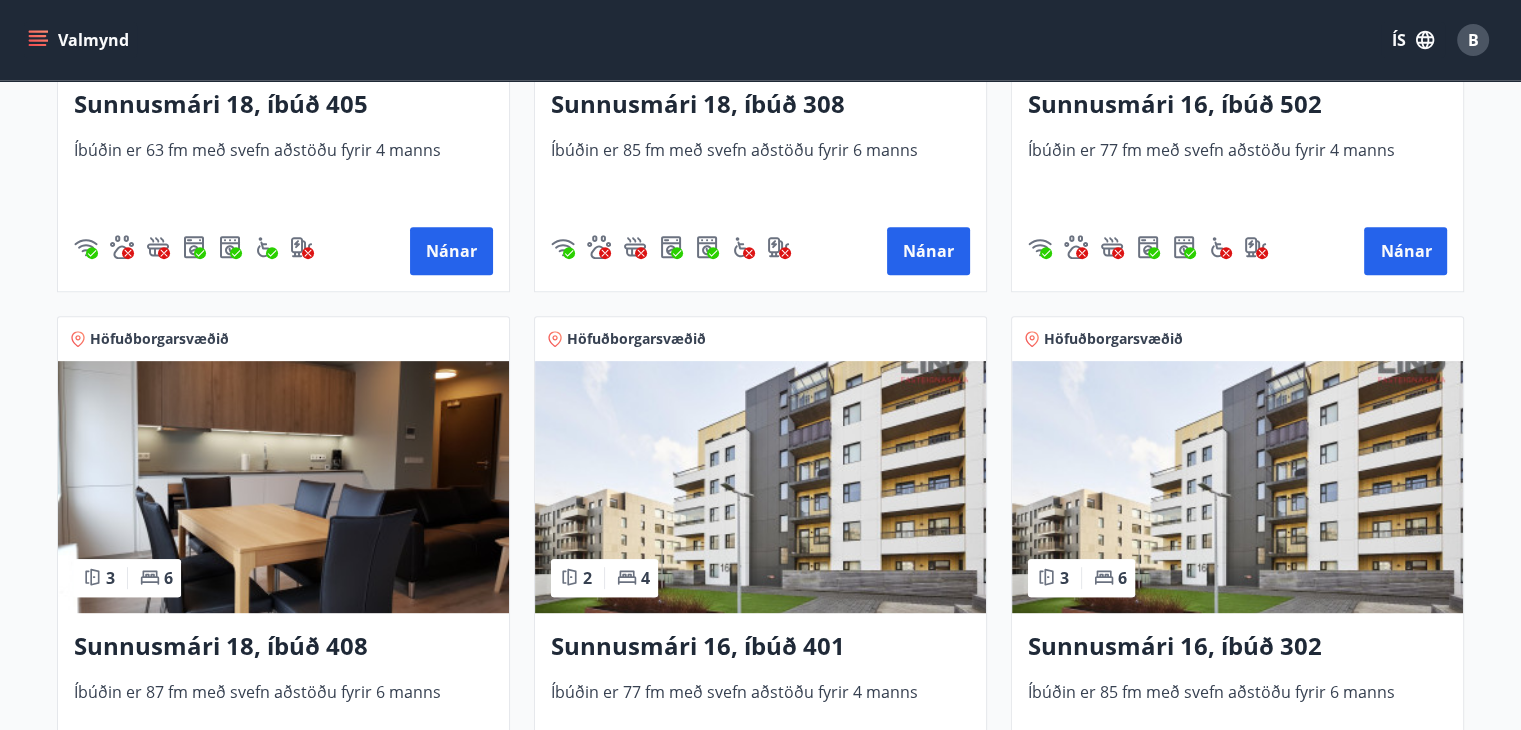 click at bounding box center [283, -55] 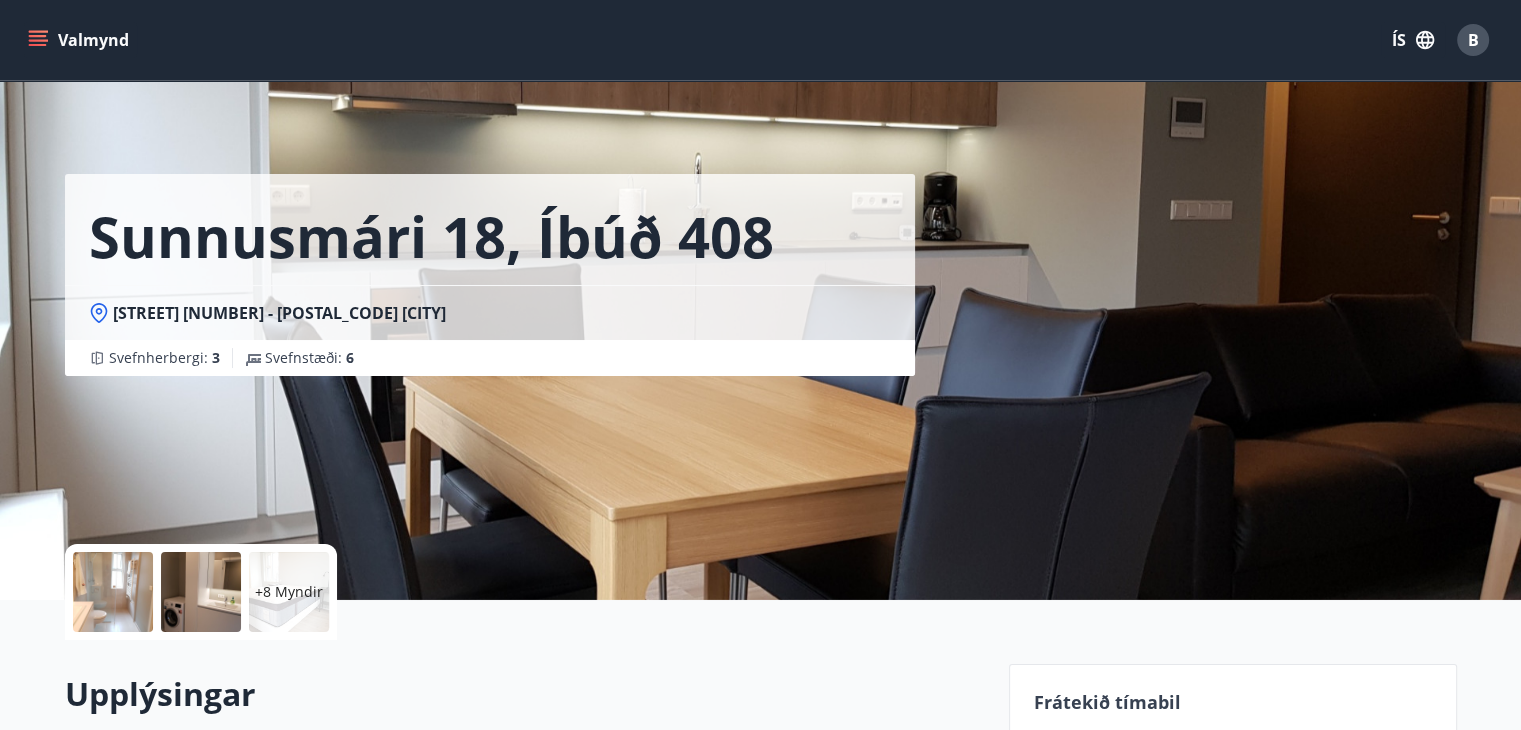 scroll, scrollTop: 366, scrollLeft: 0, axis: vertical 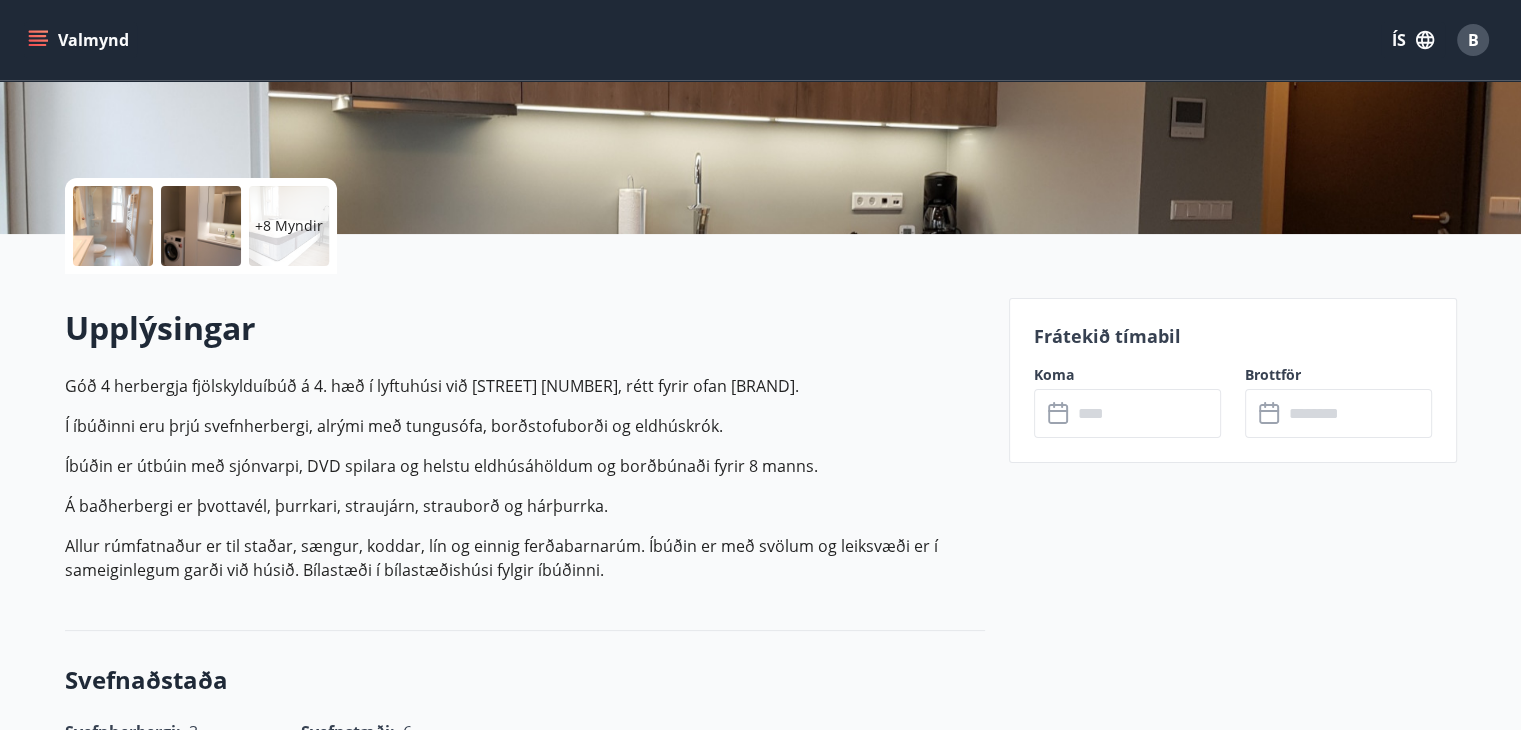click at bounding box center [1146, 413] 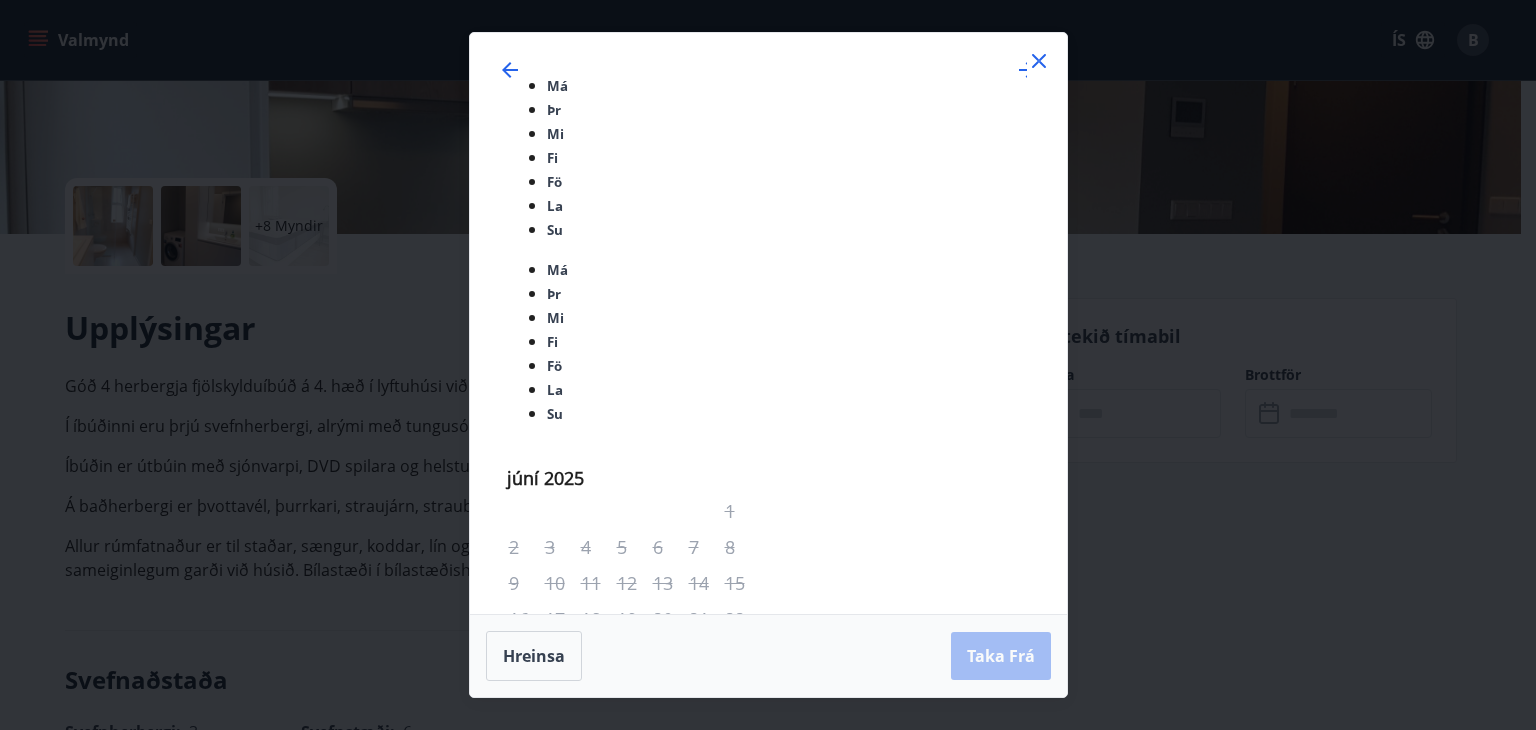 click on "14" at bounding box center (634, 1239) 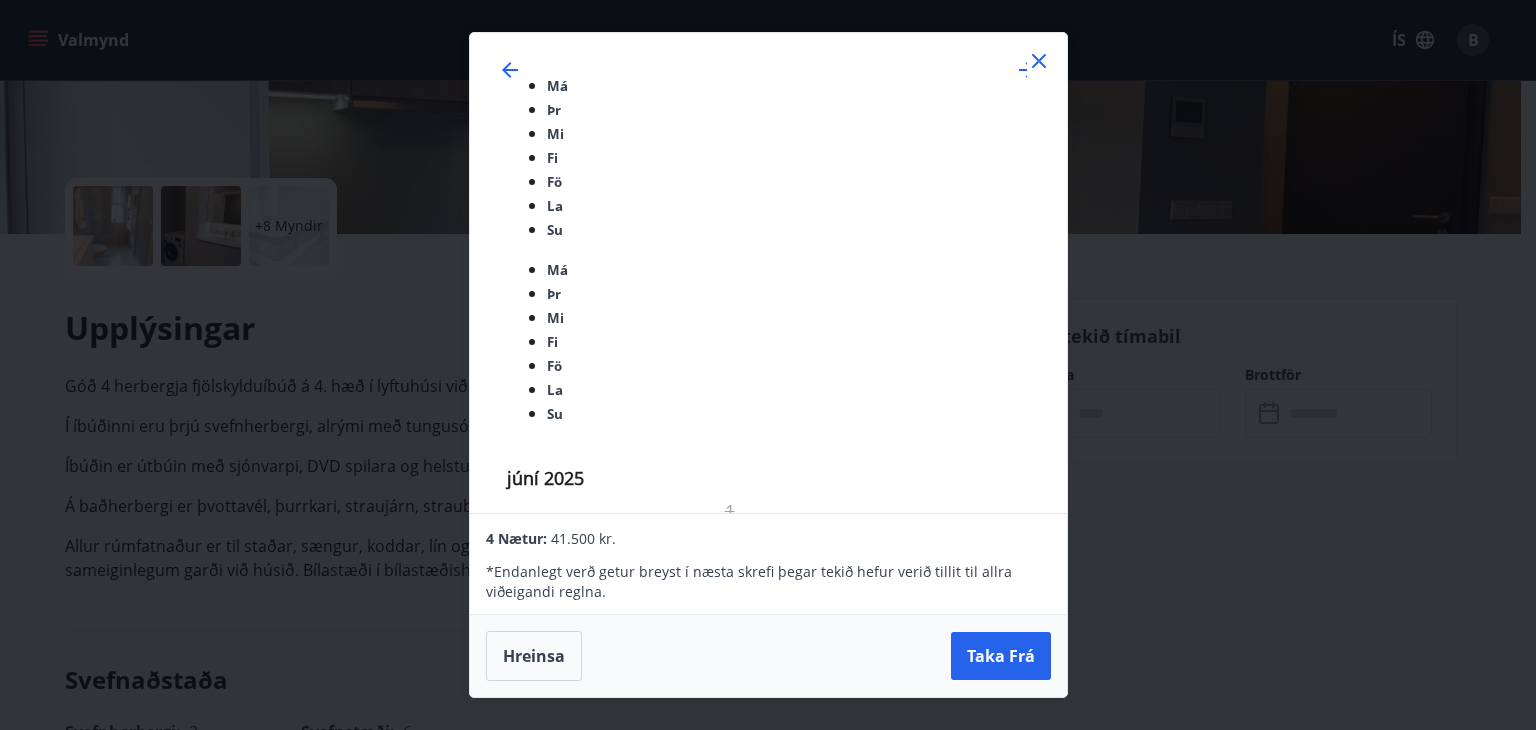click on "14" at bounding box center [634, 1239] 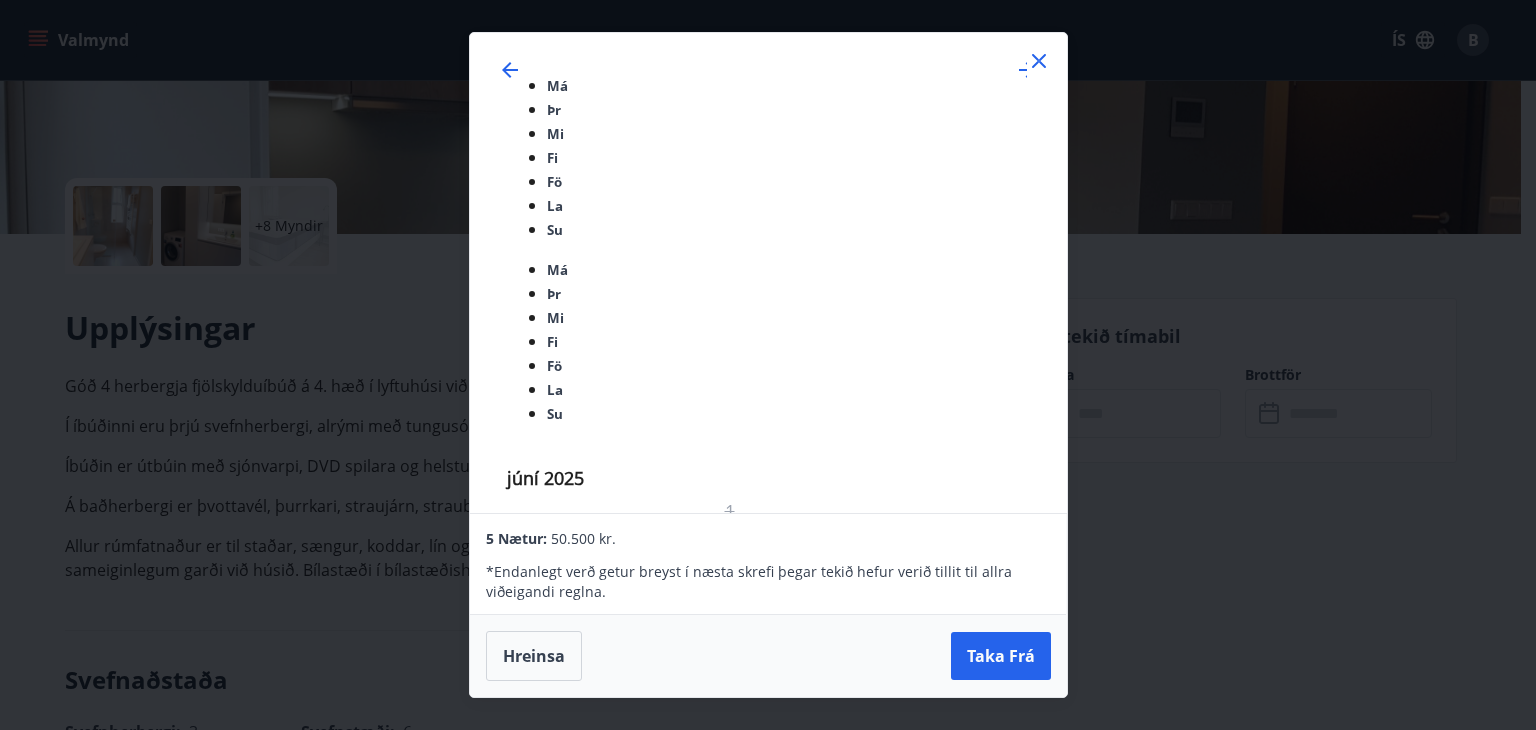 click at bounding box center [1039, 61] 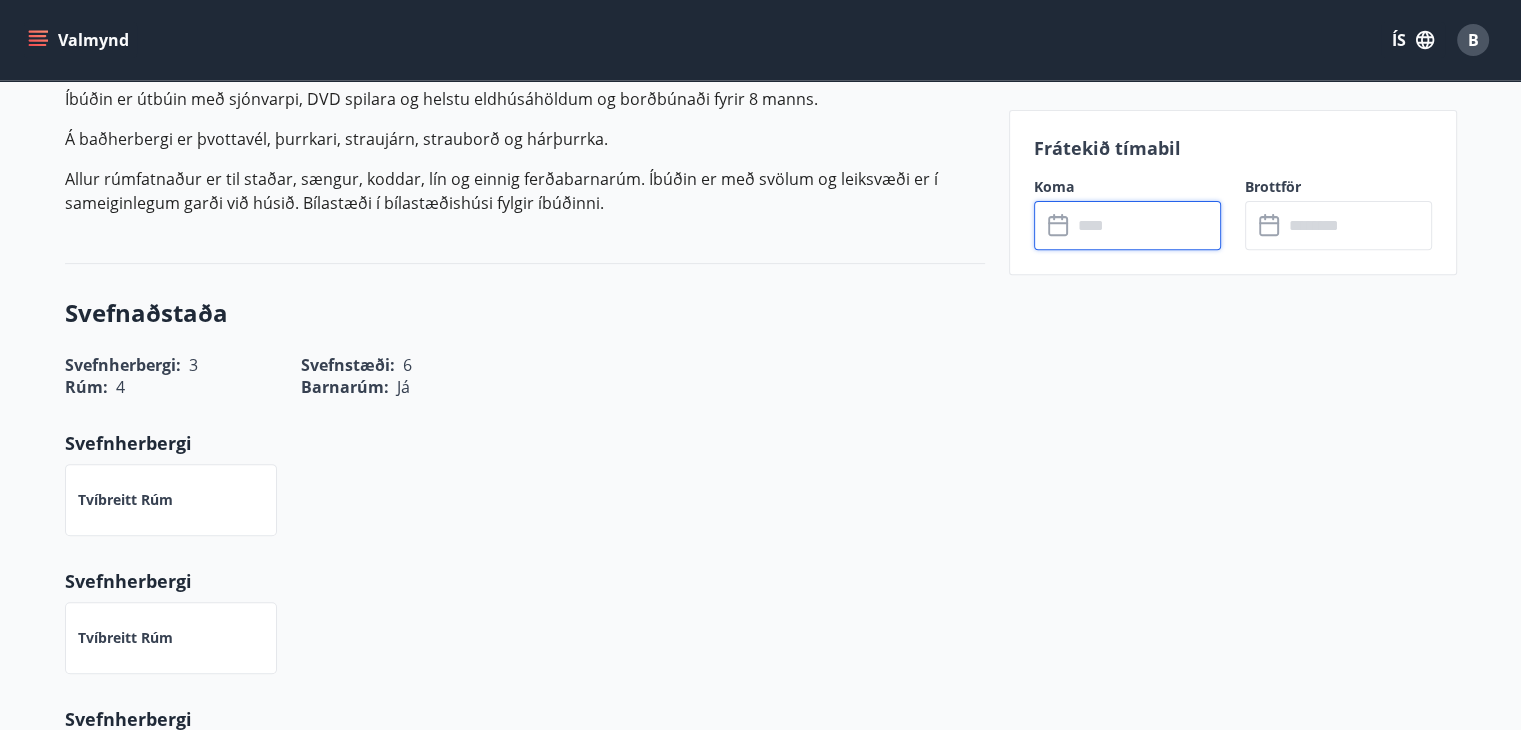 scroll, scrollTop: 366, scrollLeft: 0, axis: vertical 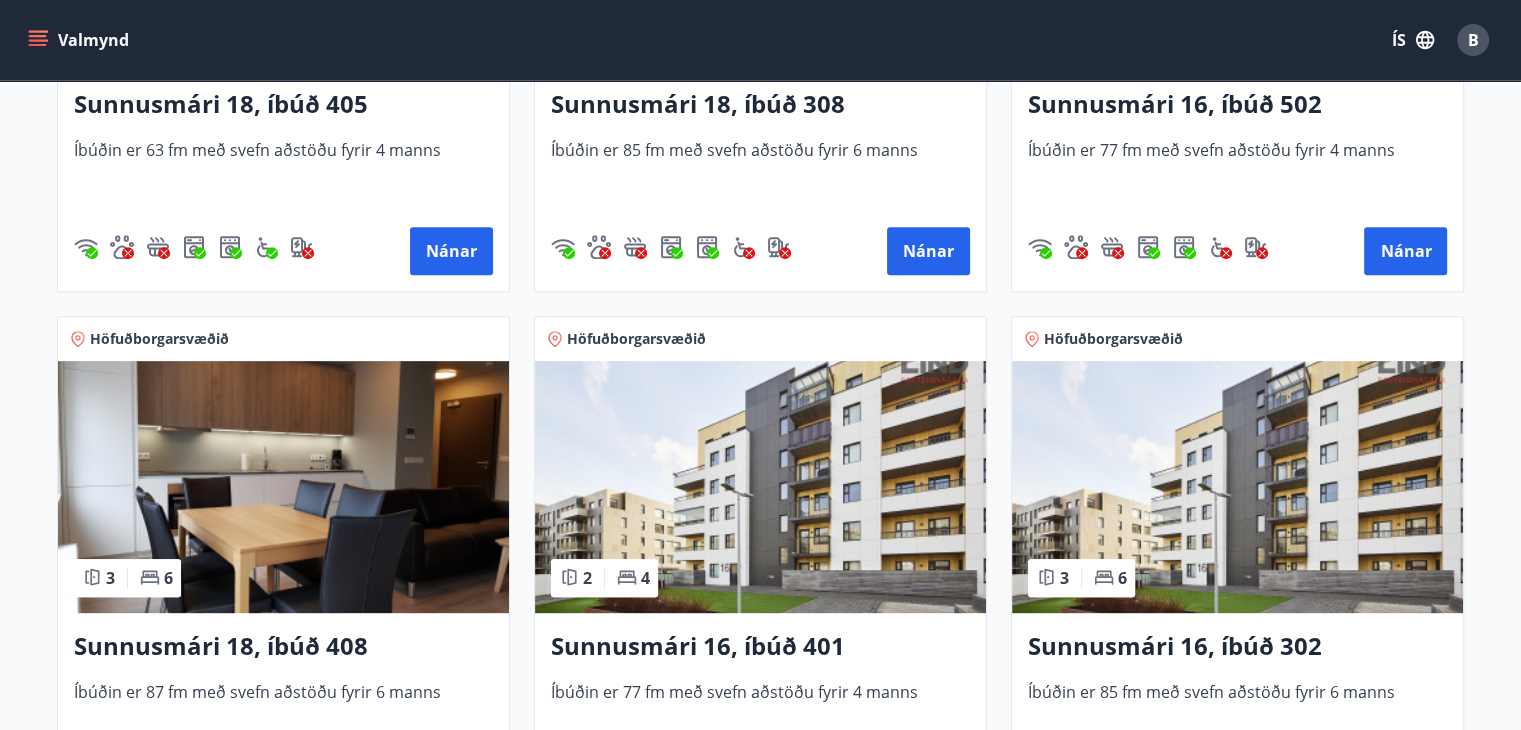 click at bounding box center [283, -55] 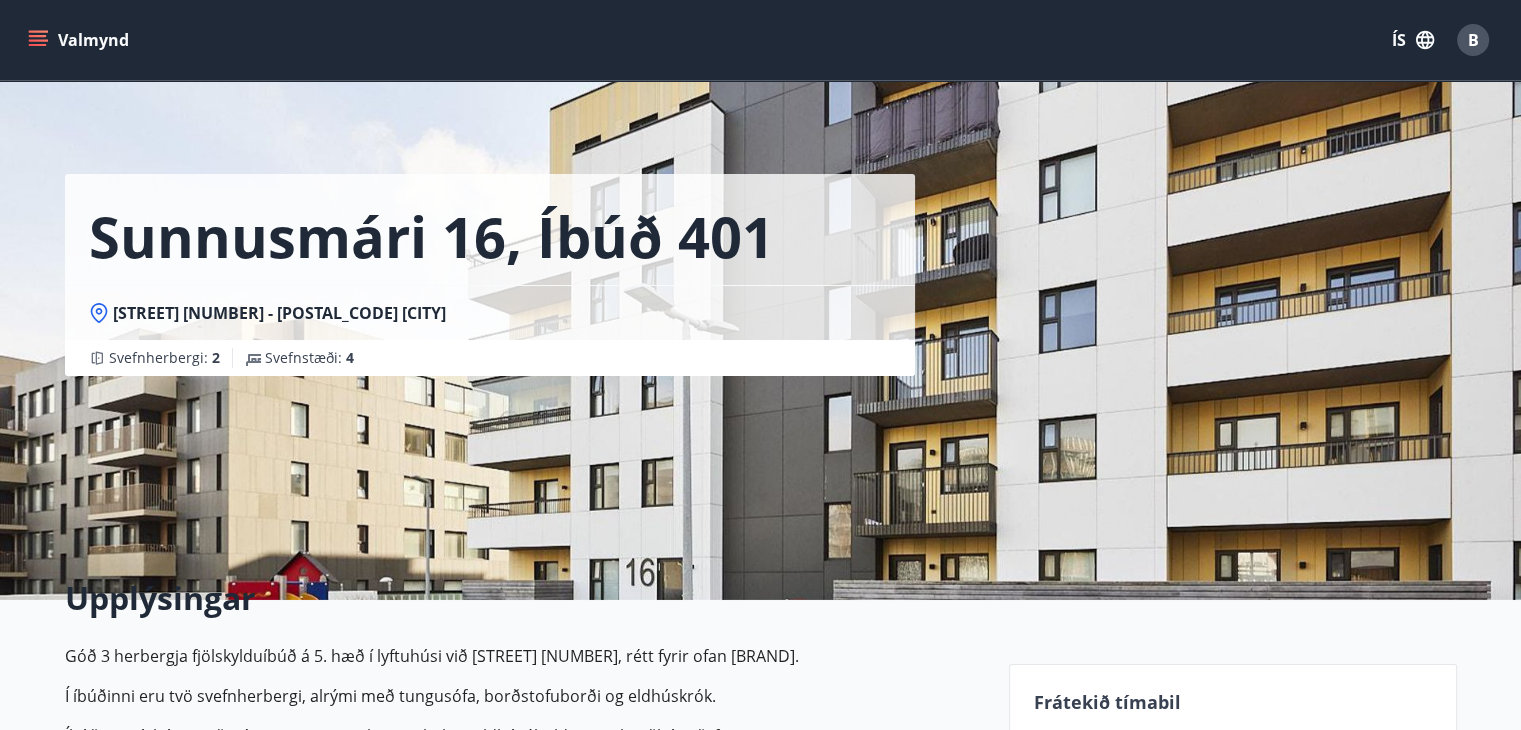 scroll, scrollTop: 366, scrollLeft: 0, axis: vertical 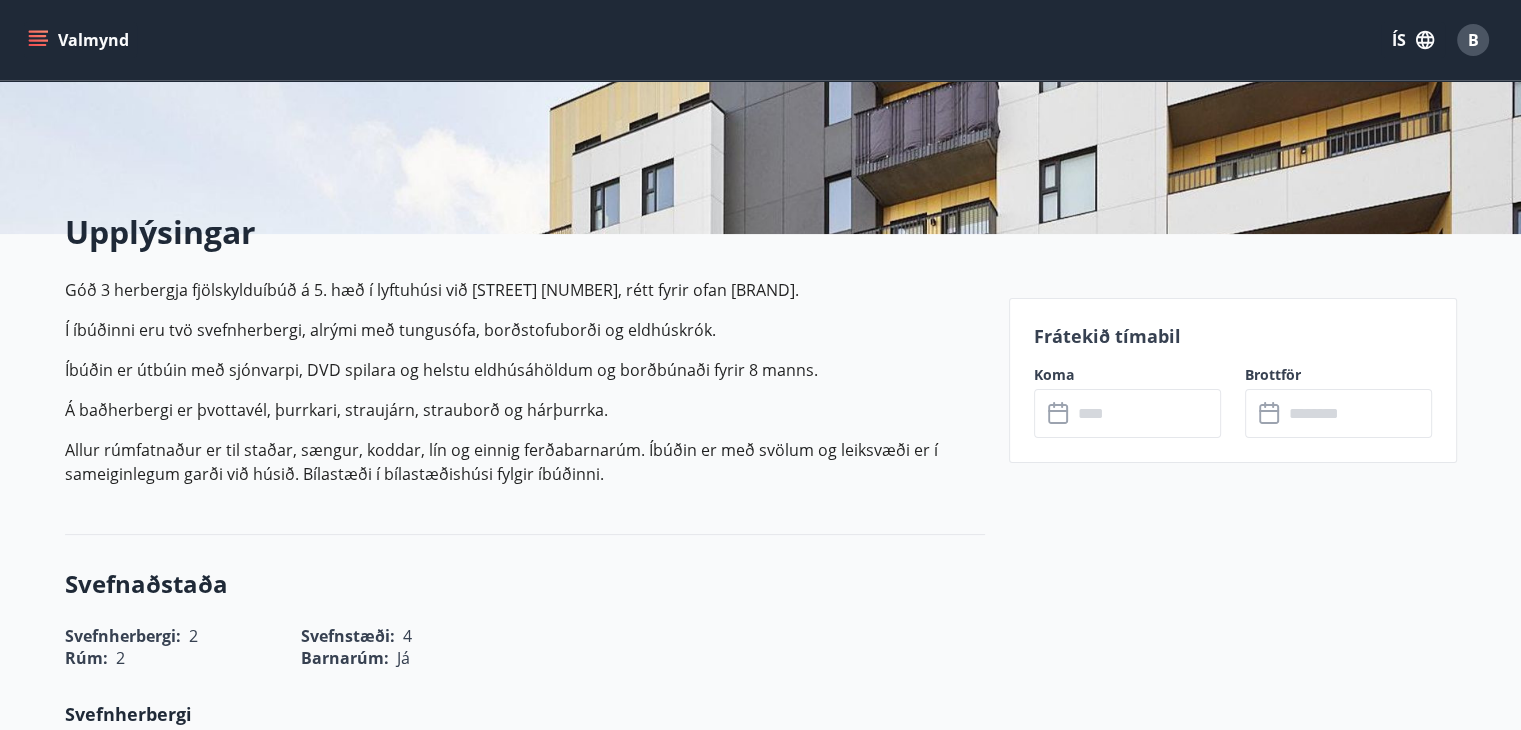 click at bounding box center (1146, 413) 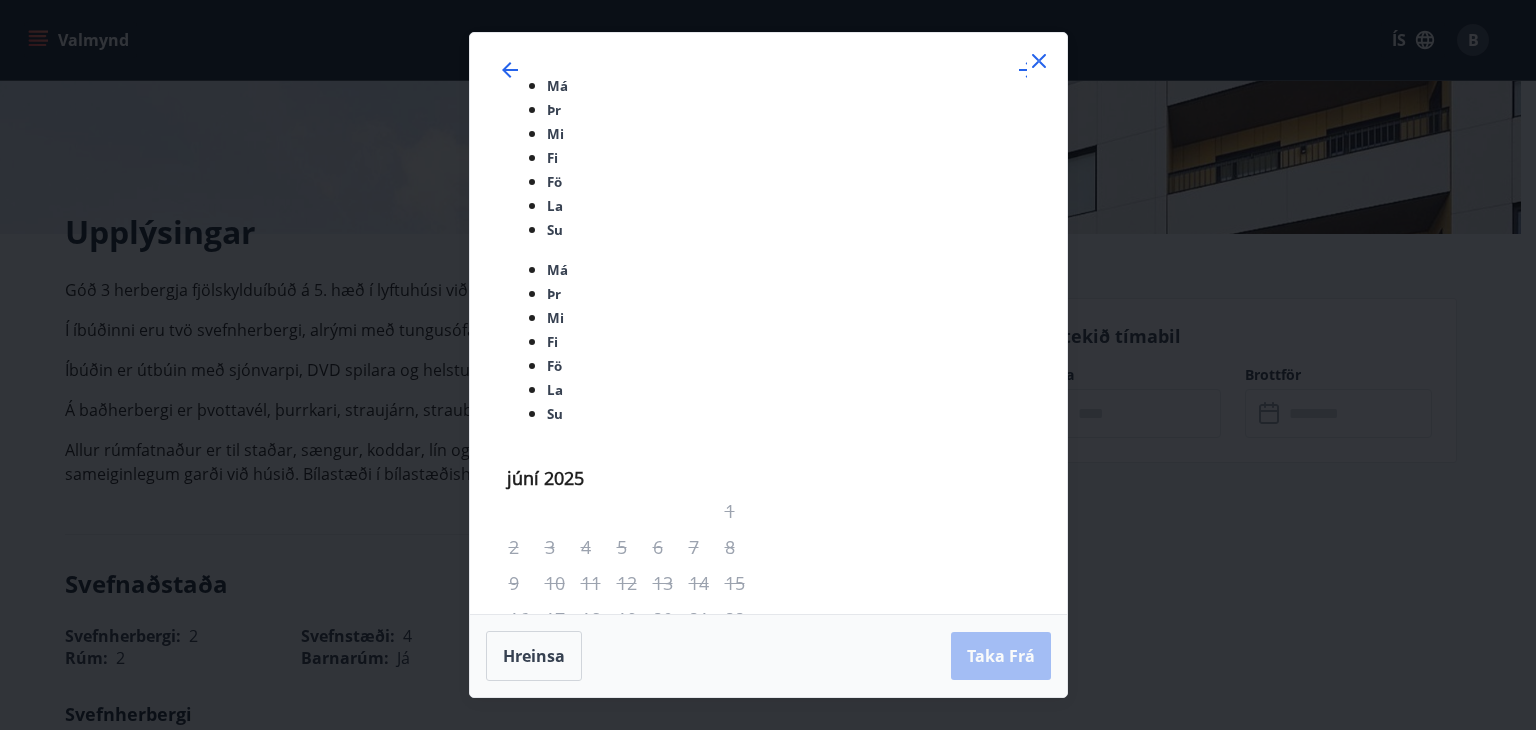 click on "14" at bounding box center (634, 1239) 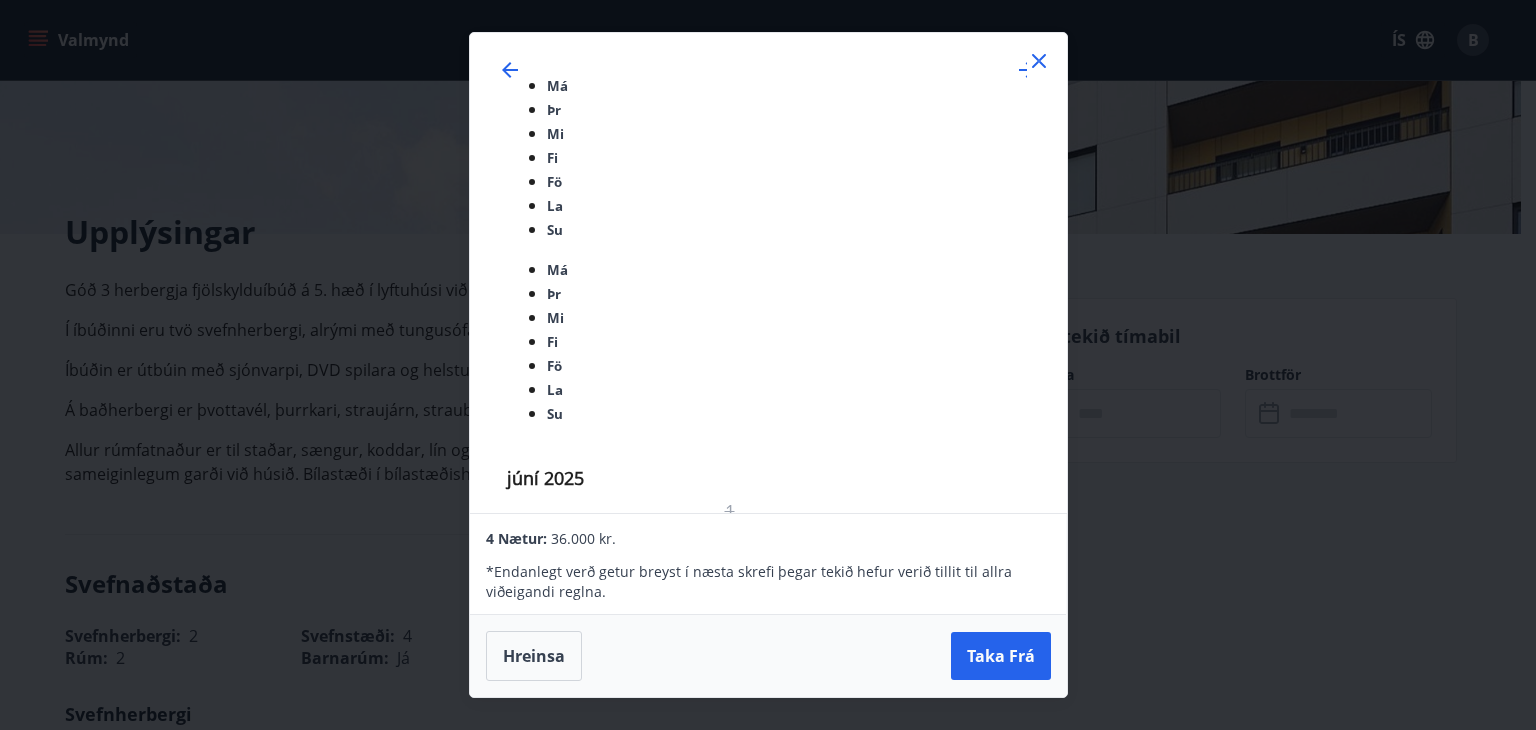 click at bounding box center (1039, 61) 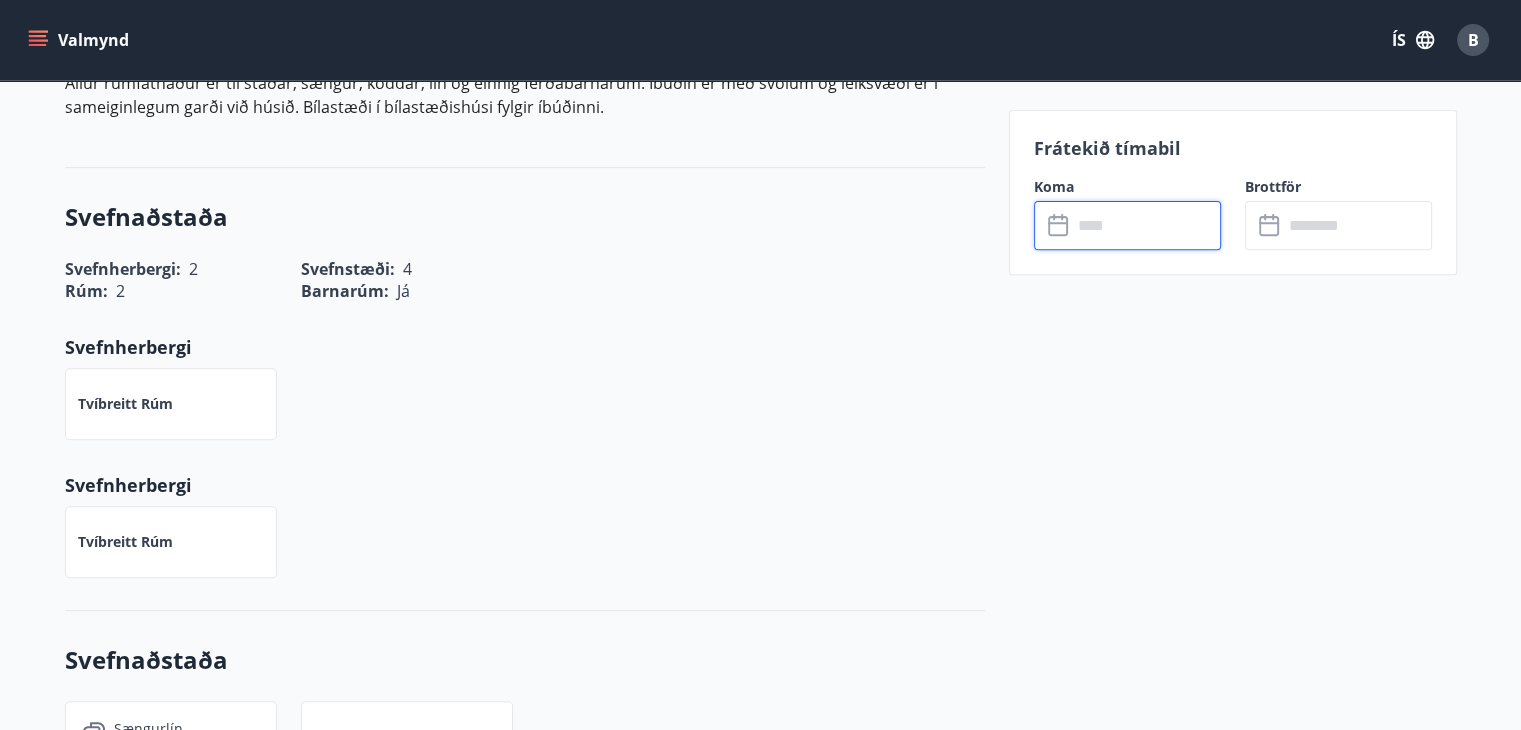 scroll, scrollTop: 366, scrollLeft: 0, axis: vertical 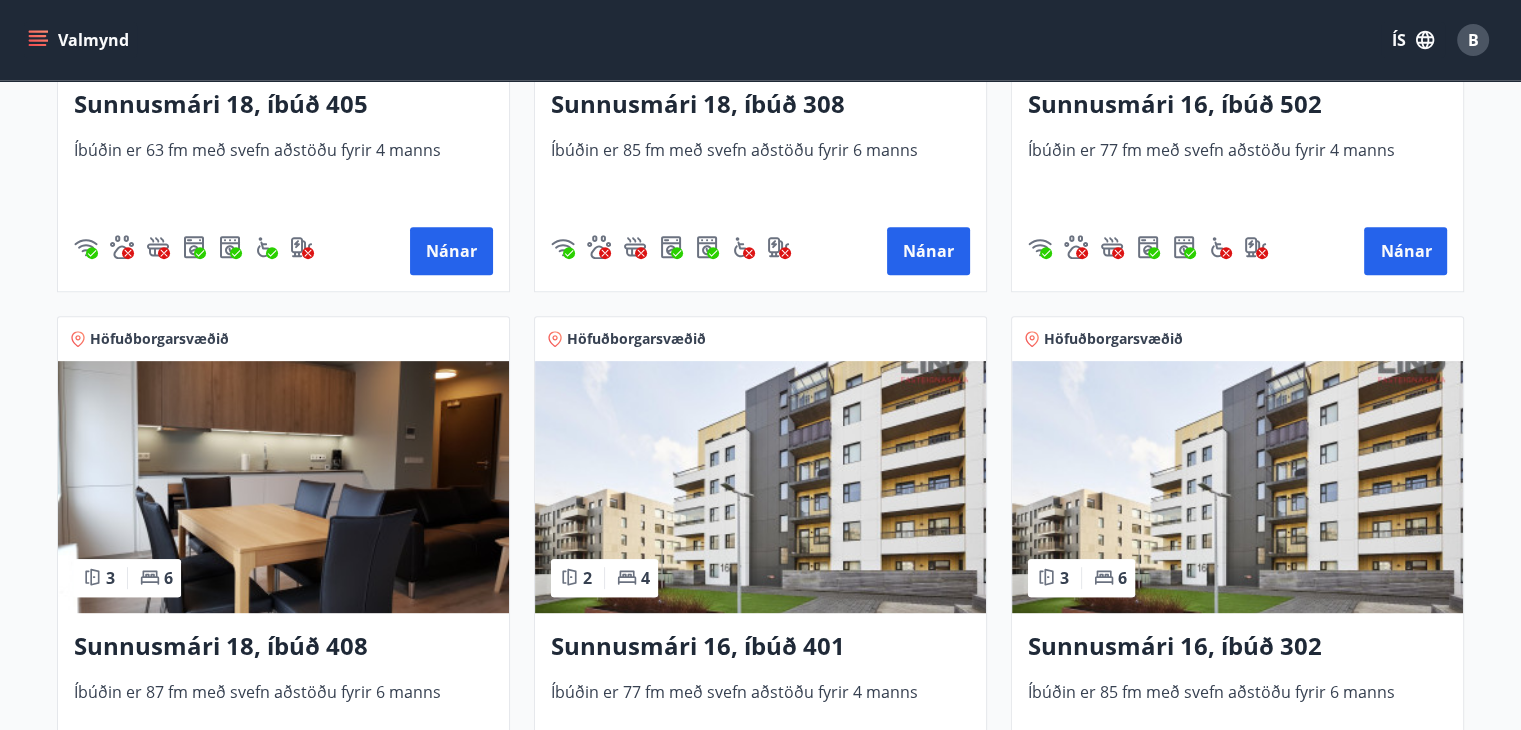 click at bounding box center [283, -55] 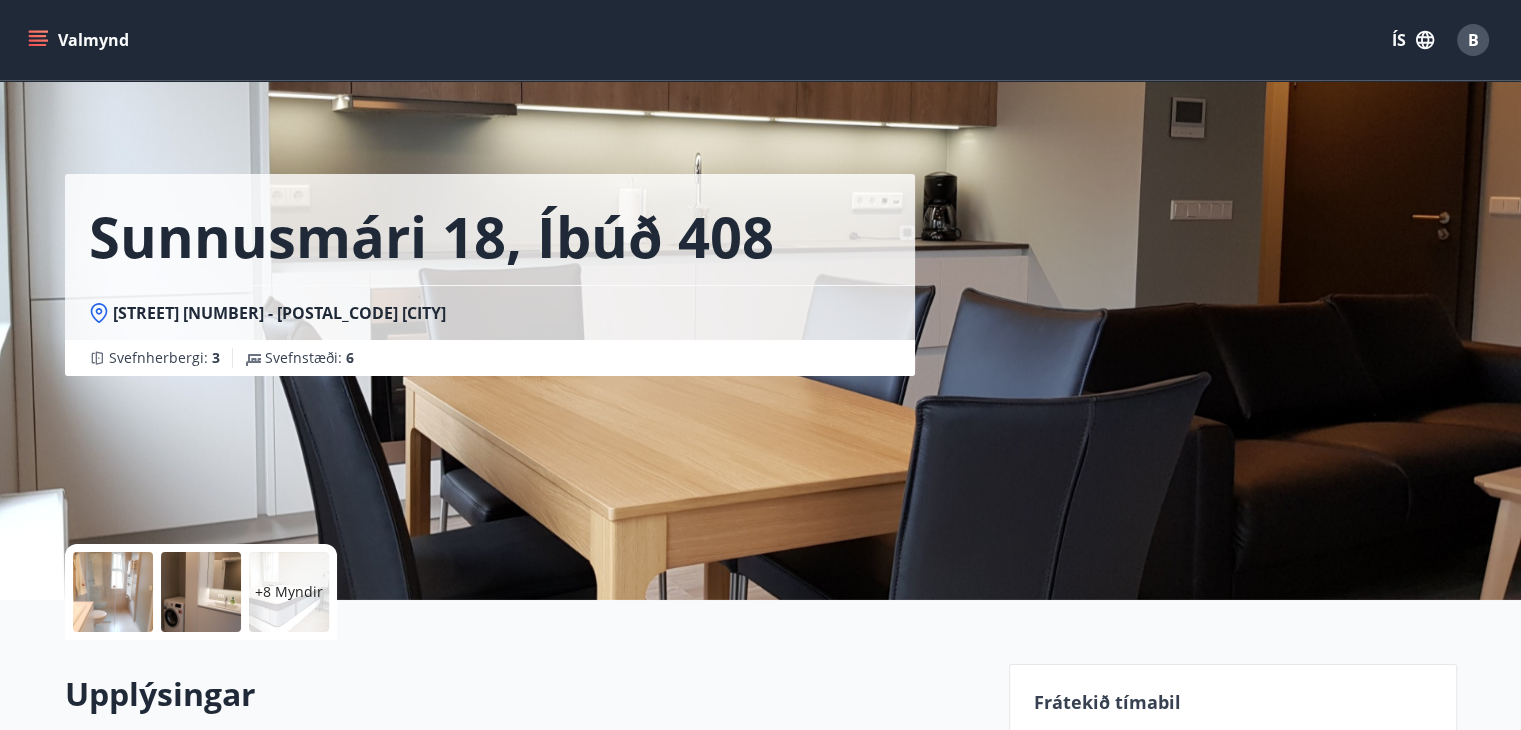 scroll, scrollTop: 366, scrollLeft: 0, axis: vertical 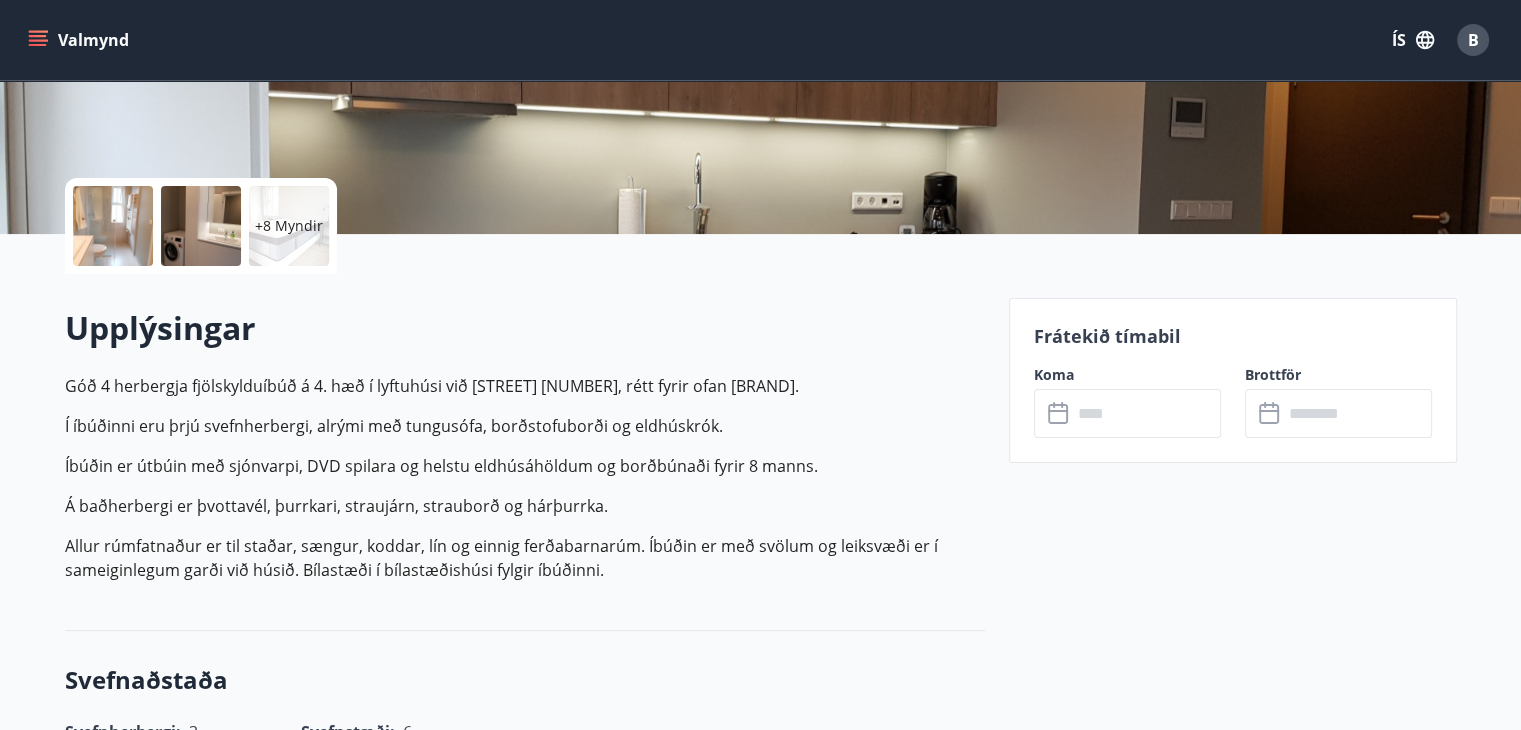 click at bounding box center (1146, 413) 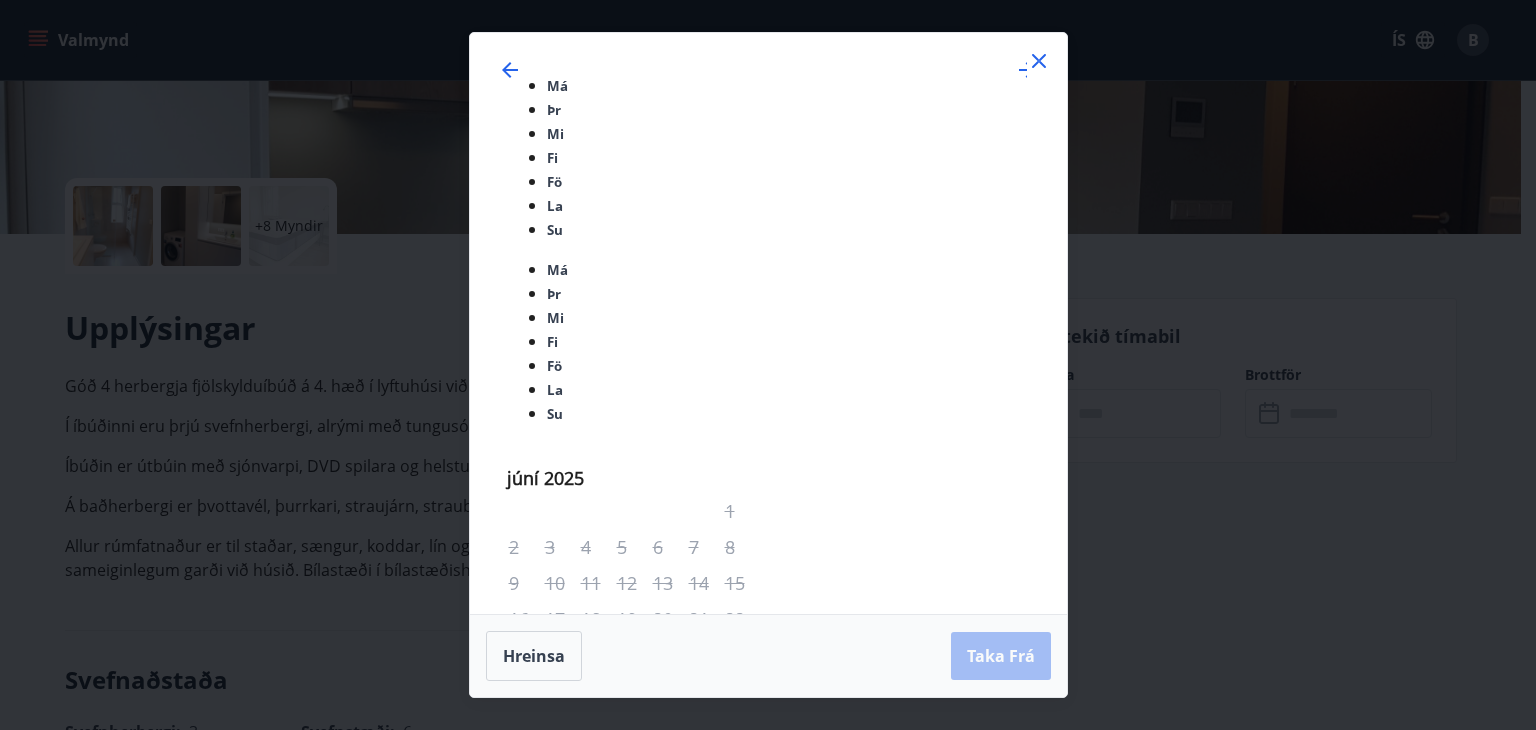 click on "14" at bounding box center (634, 1239) 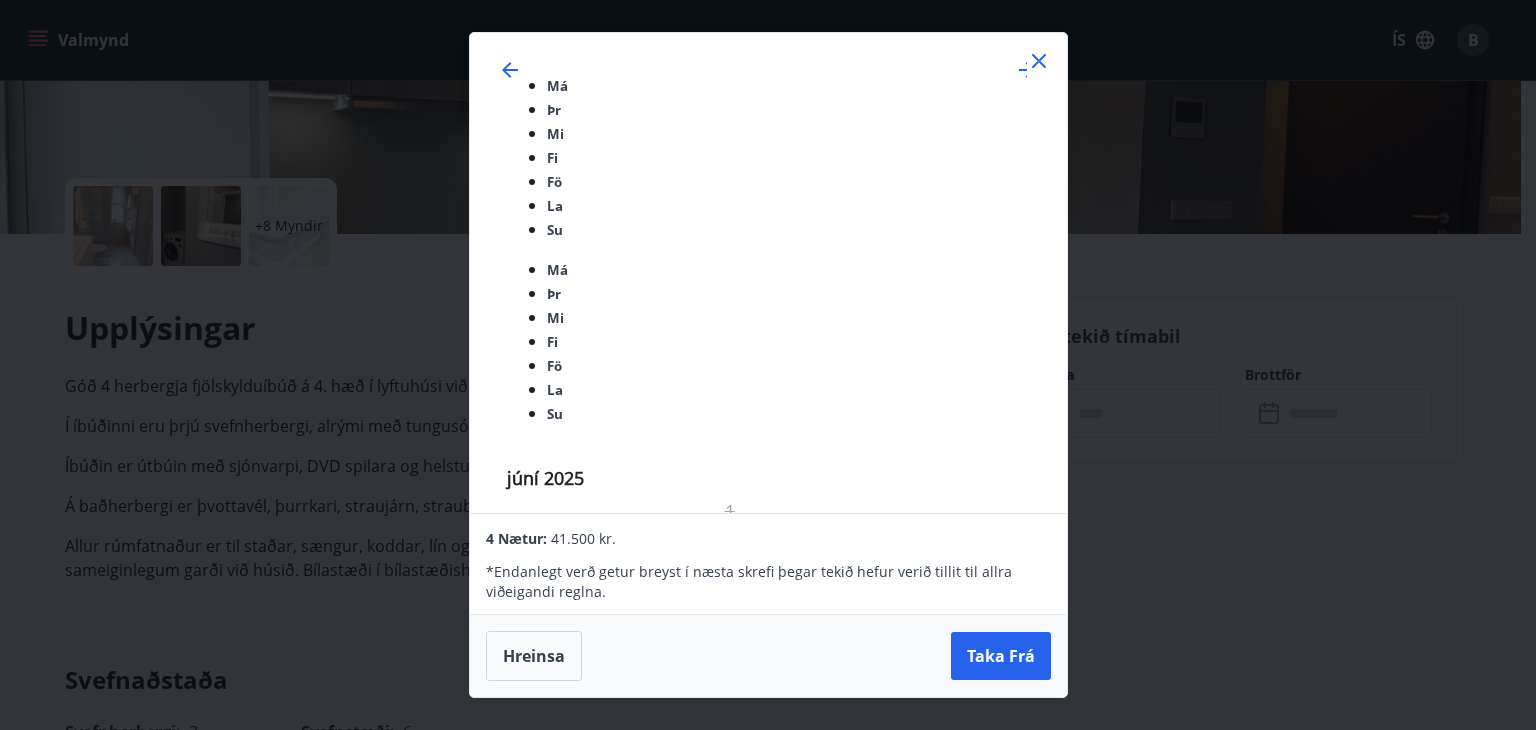 click at bounding box center [1039, 61] 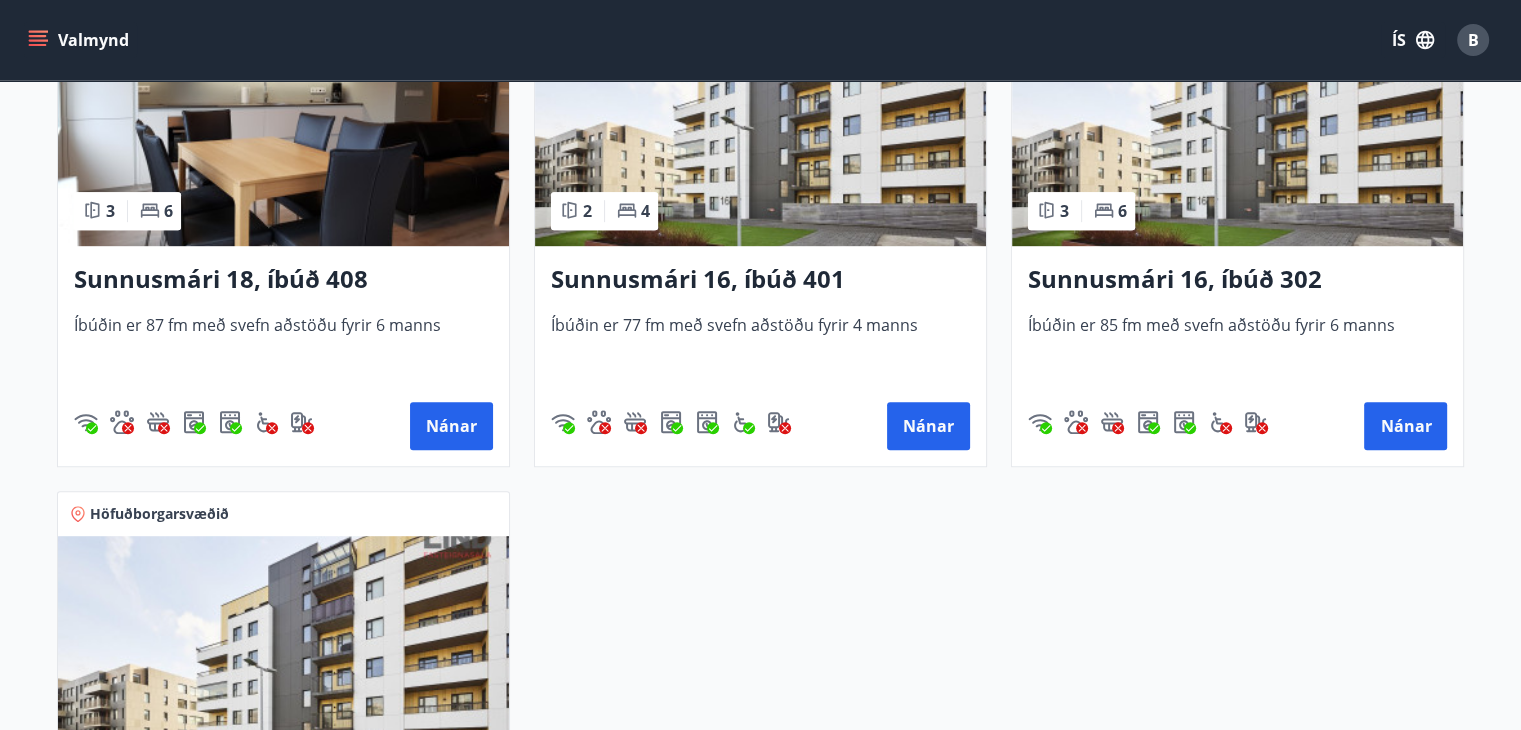 scroll, scrollTop: 733, scrollLeft: 0, axis: vertical 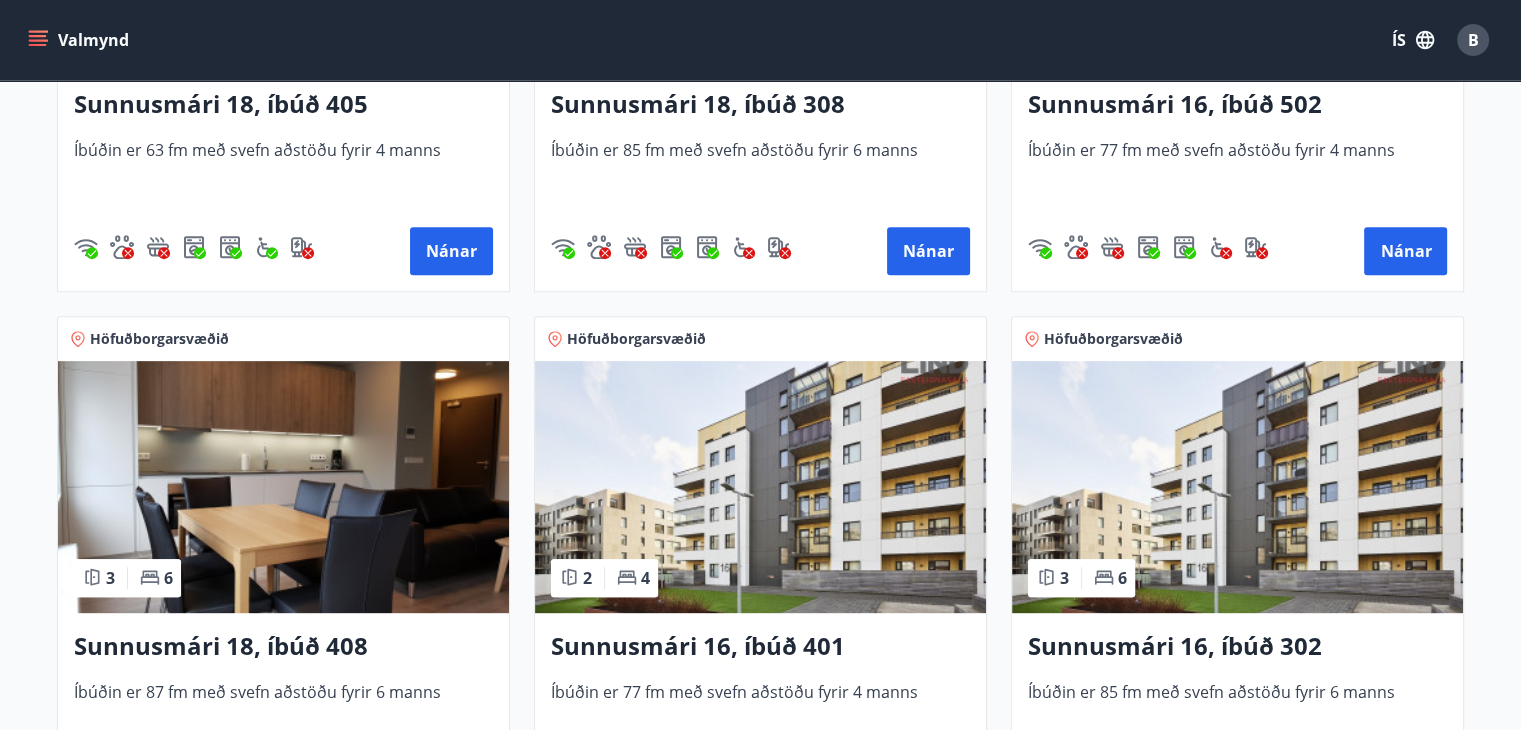 click at bounding box center (283, -55) 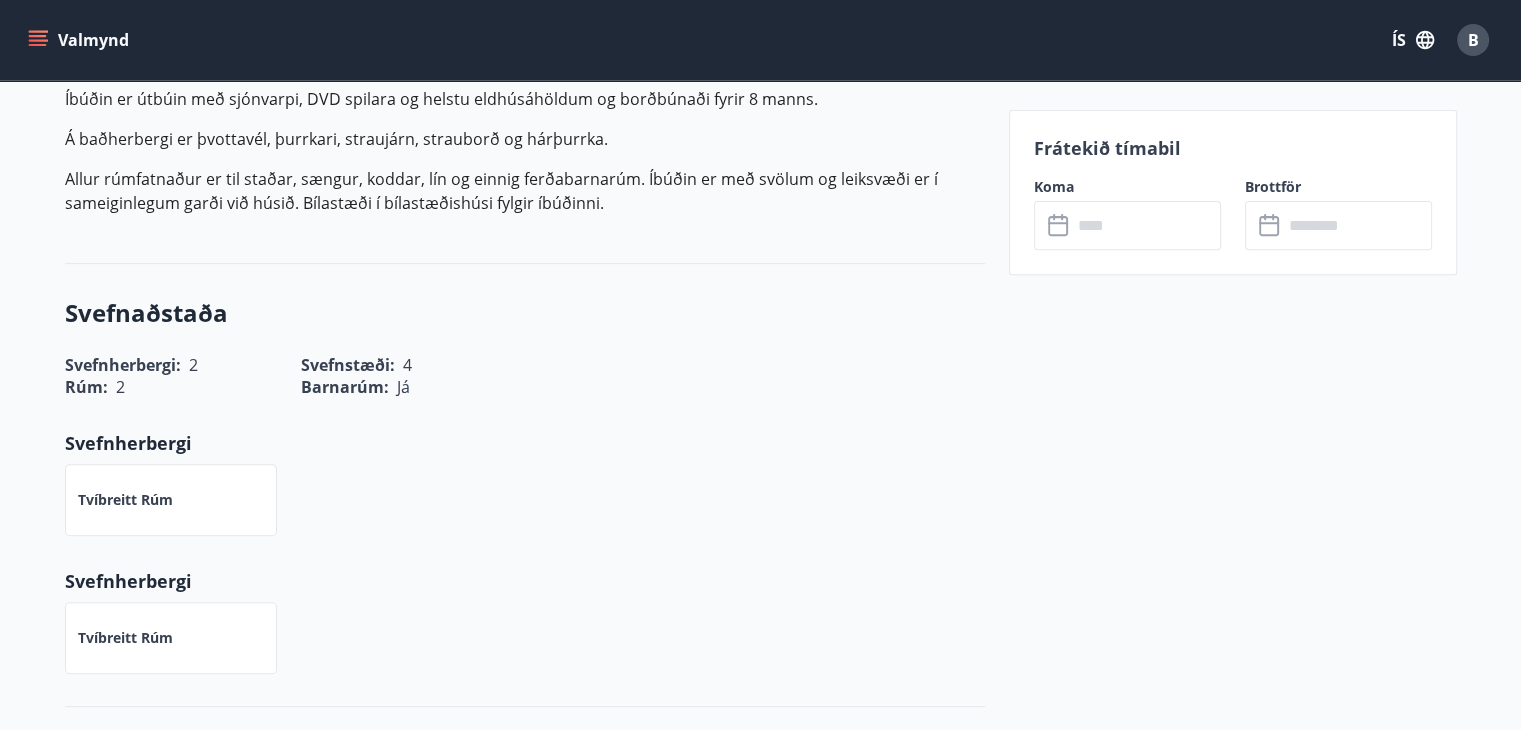 scroll, scrollTop: 366, scrollLeft: 0, axis: vertical 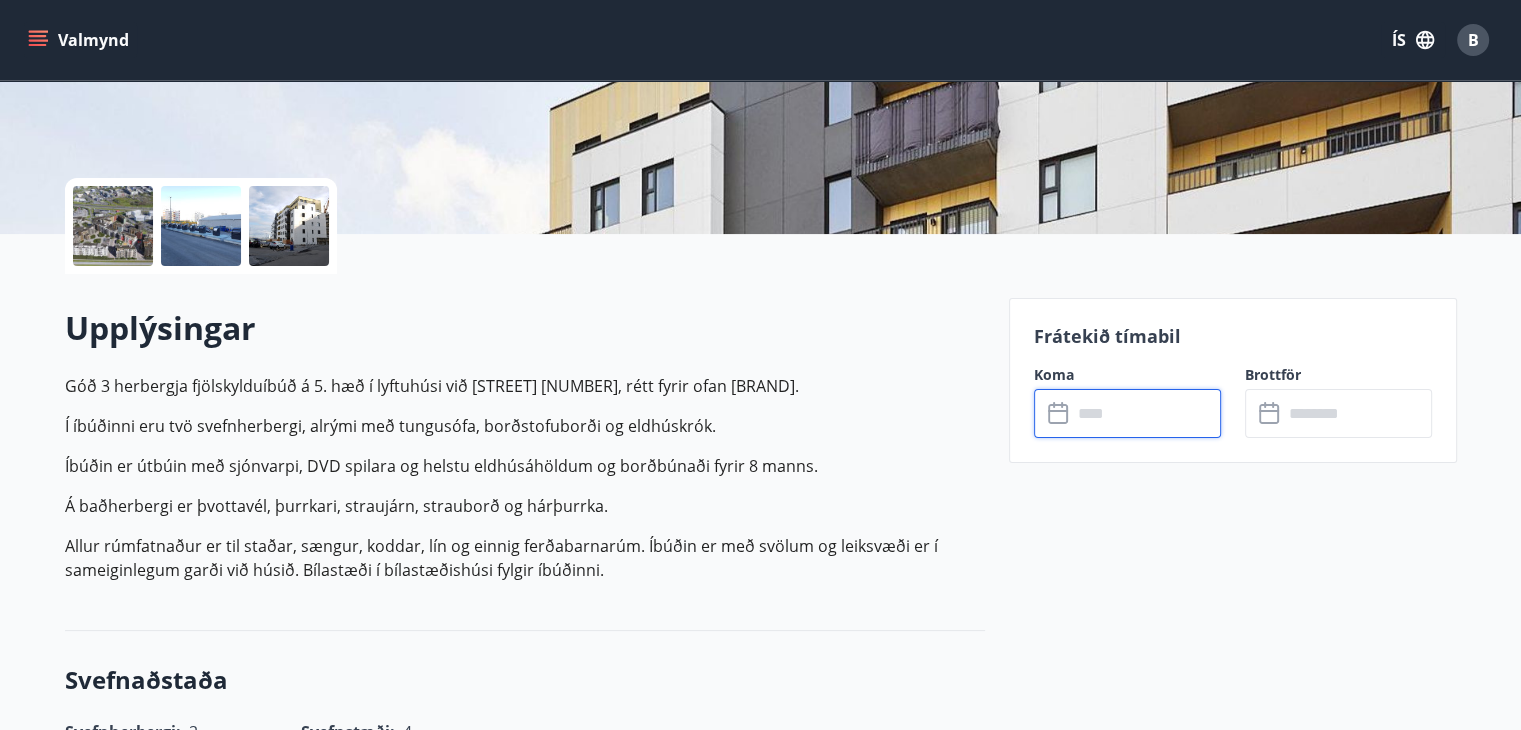 click at bounding box center (1146, 413) 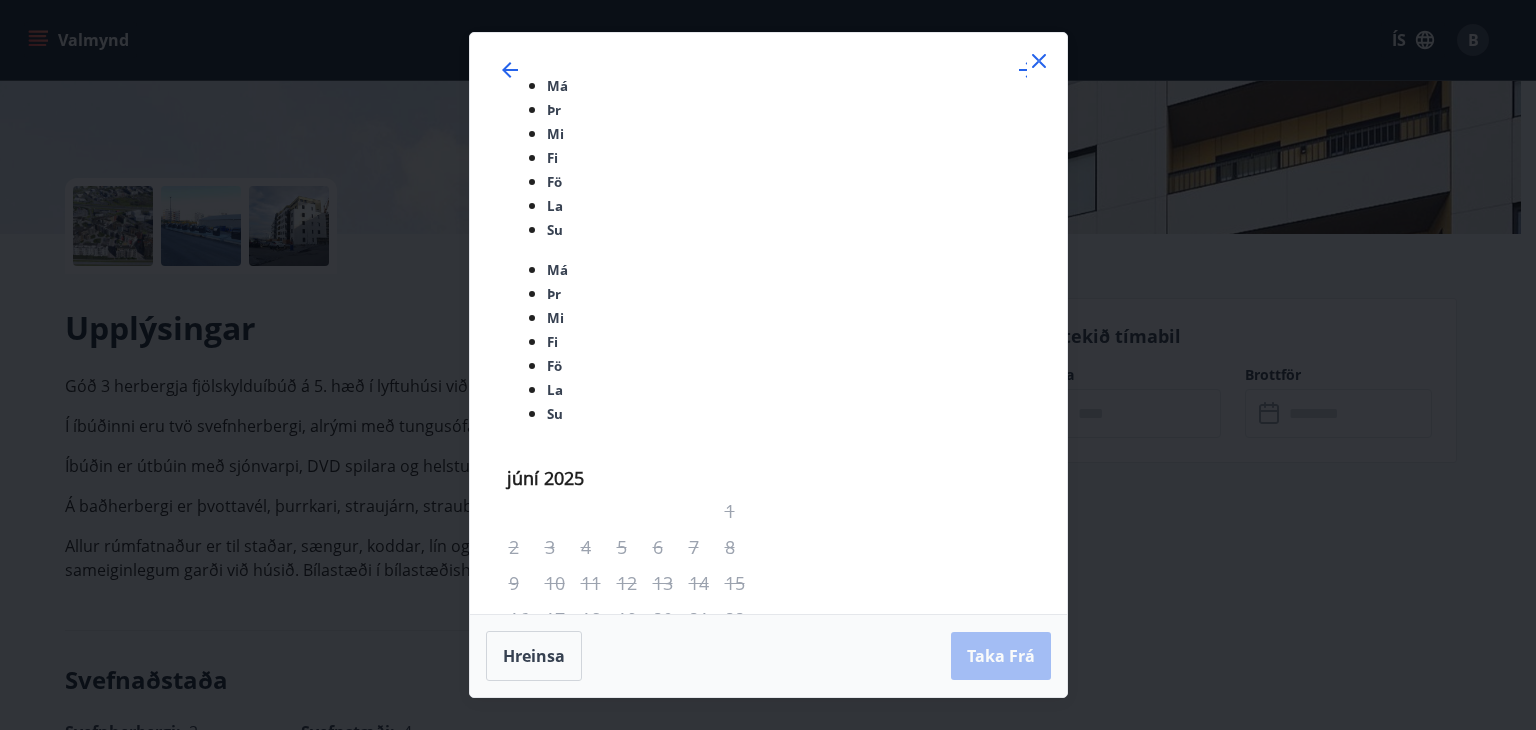 click on "14" at bounding box center (634, 1239) 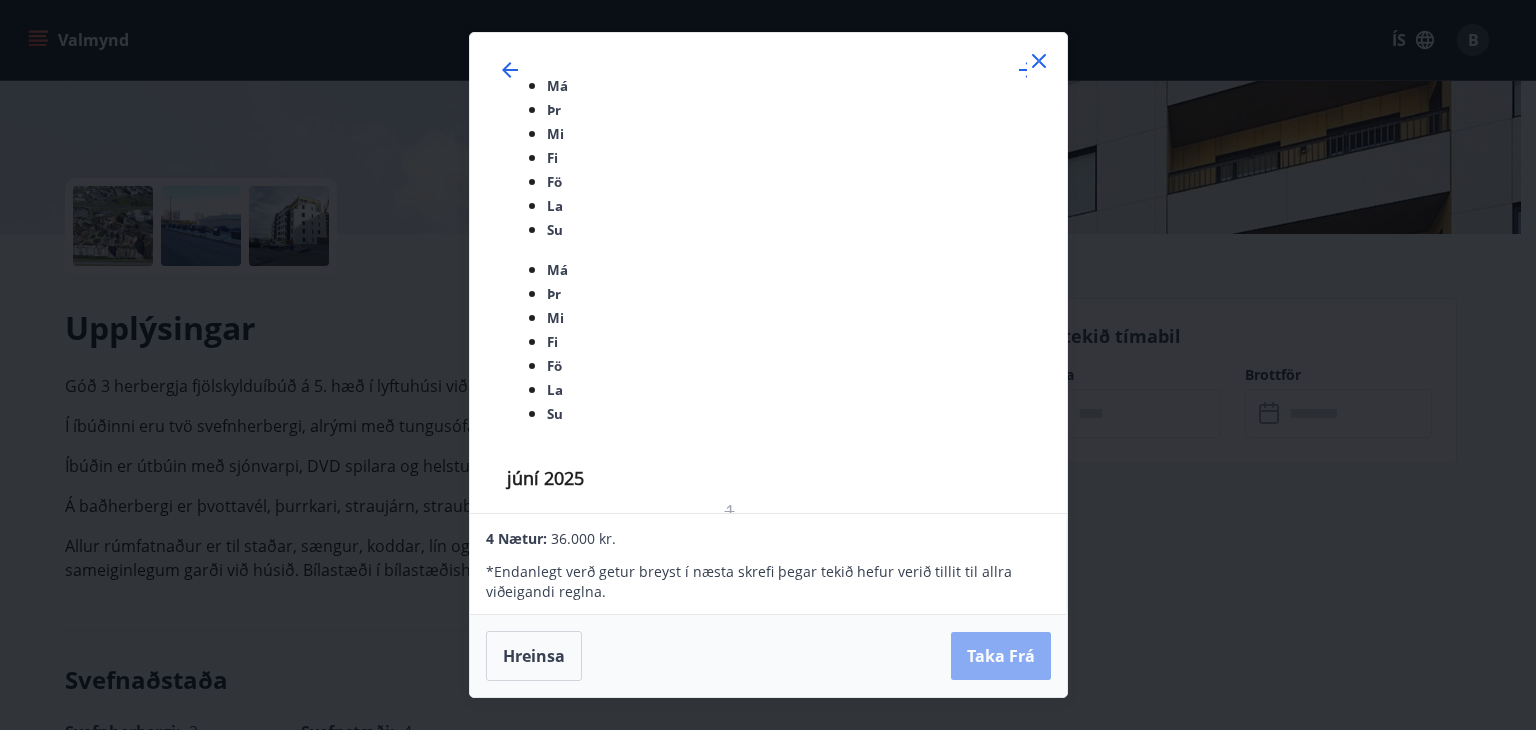 click on "Taka Frá" at bounding box center [1001, 656] 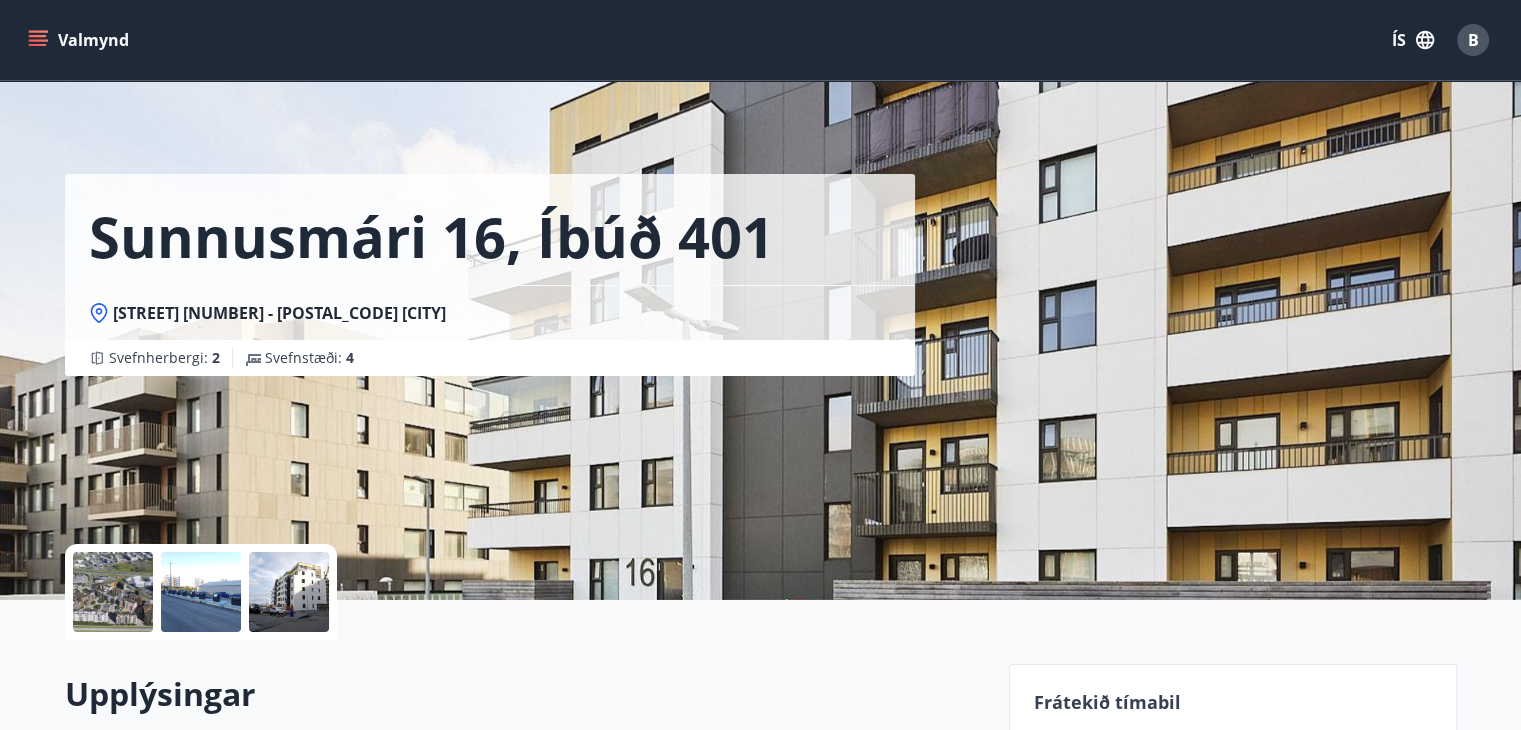 scroll, scrollTop: 366, scrollLeft: 0, axis: vertical 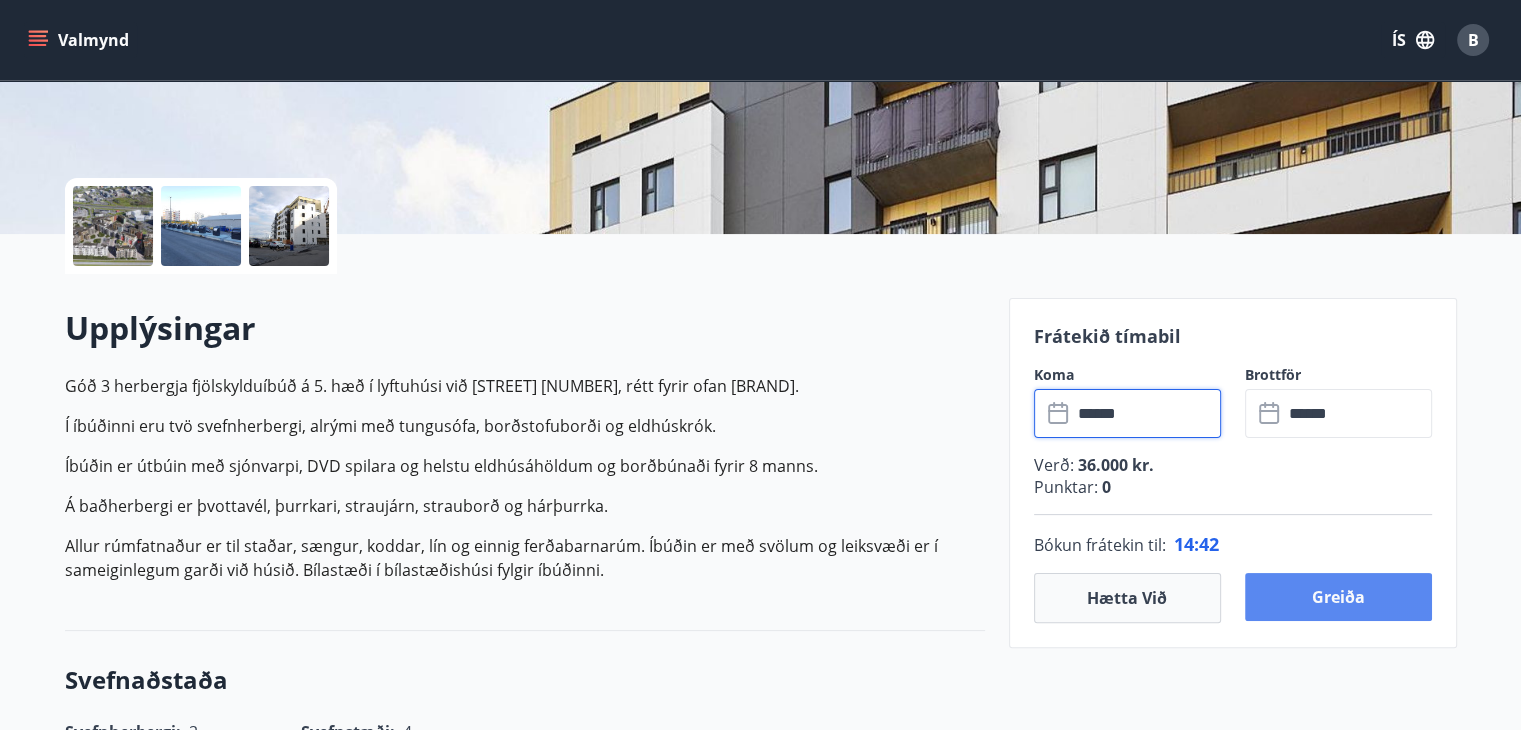 click on "Greiða" at bounding box center [1338, 597] 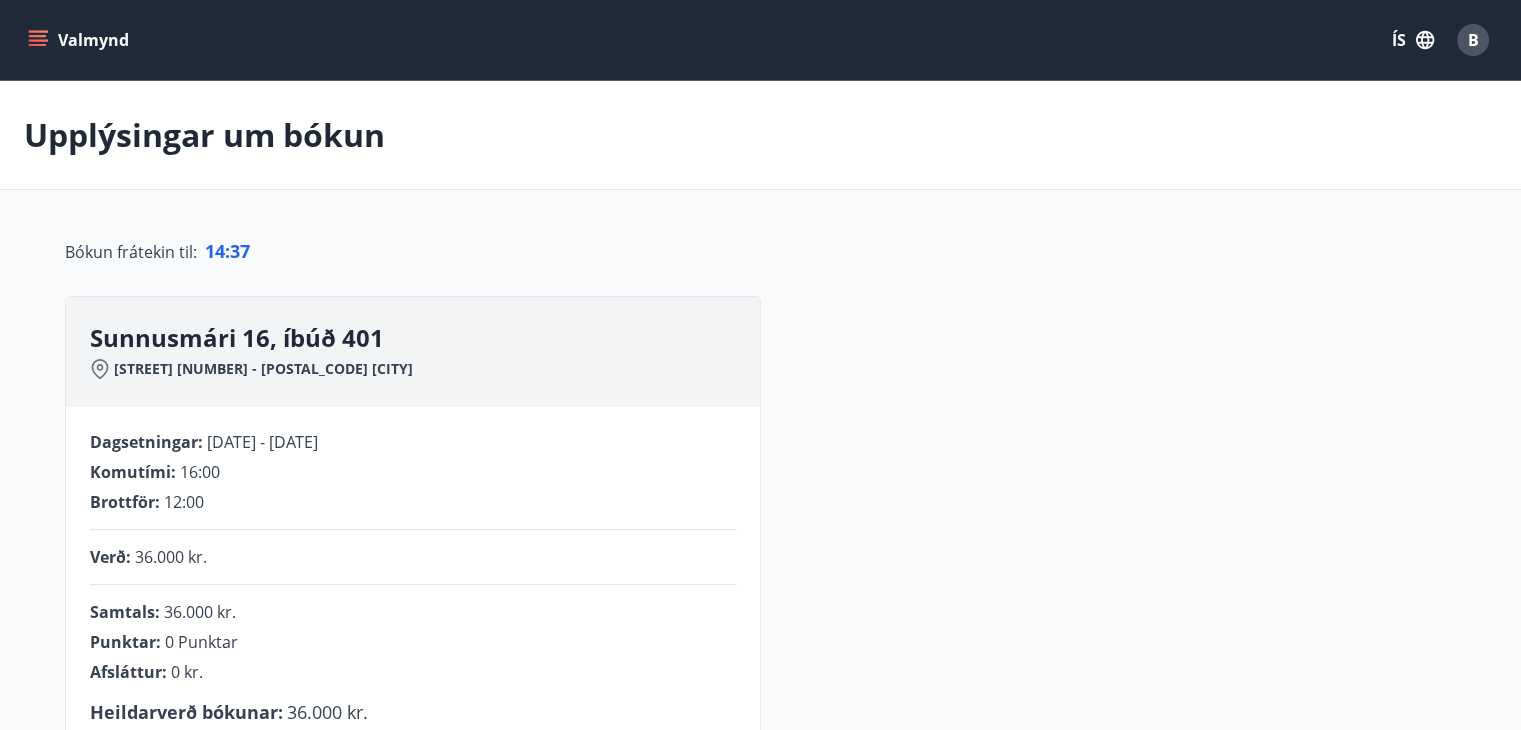 scroll, scrollTop: 366, scrollLeft: 0, axis: vertical 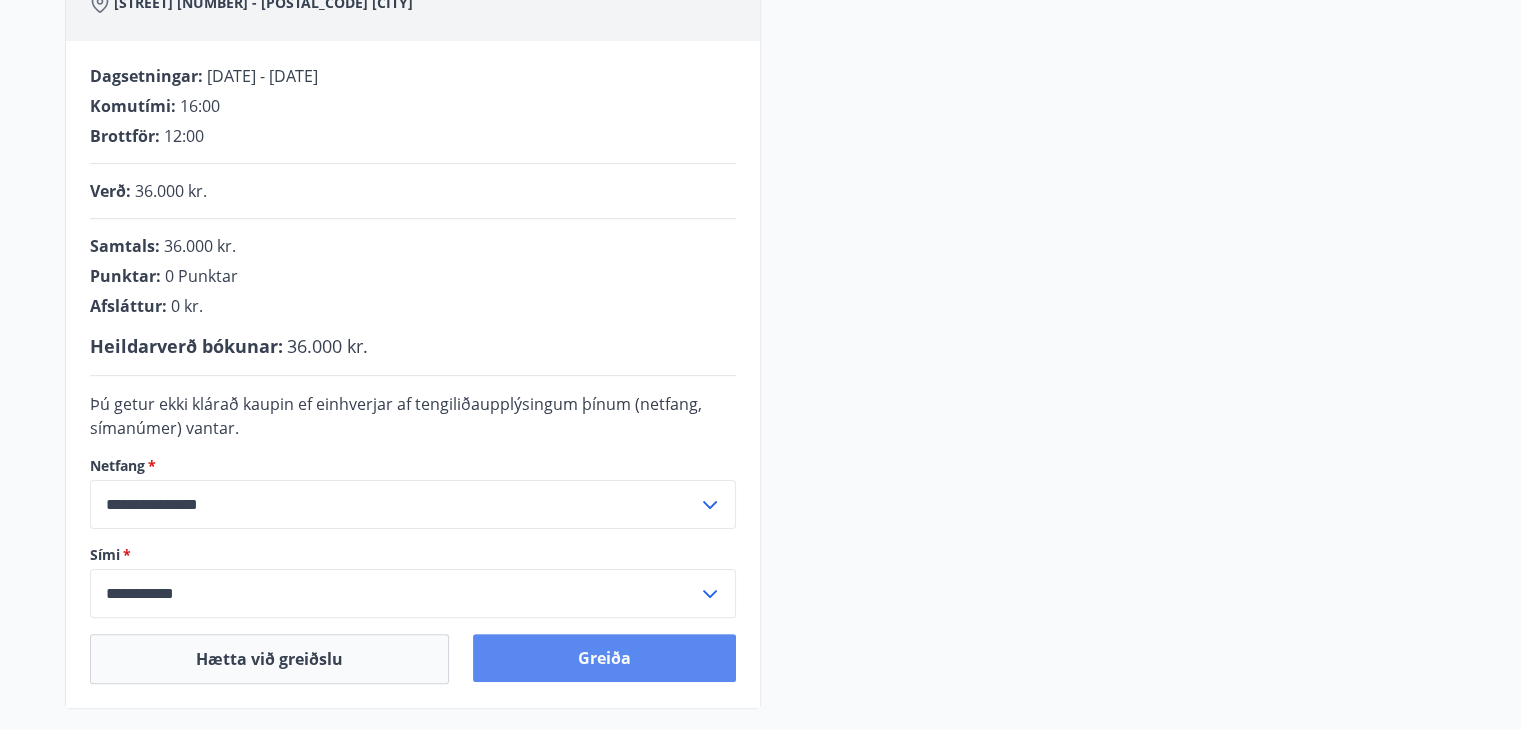 click on "Greiða" at bounding box center [604, 658] 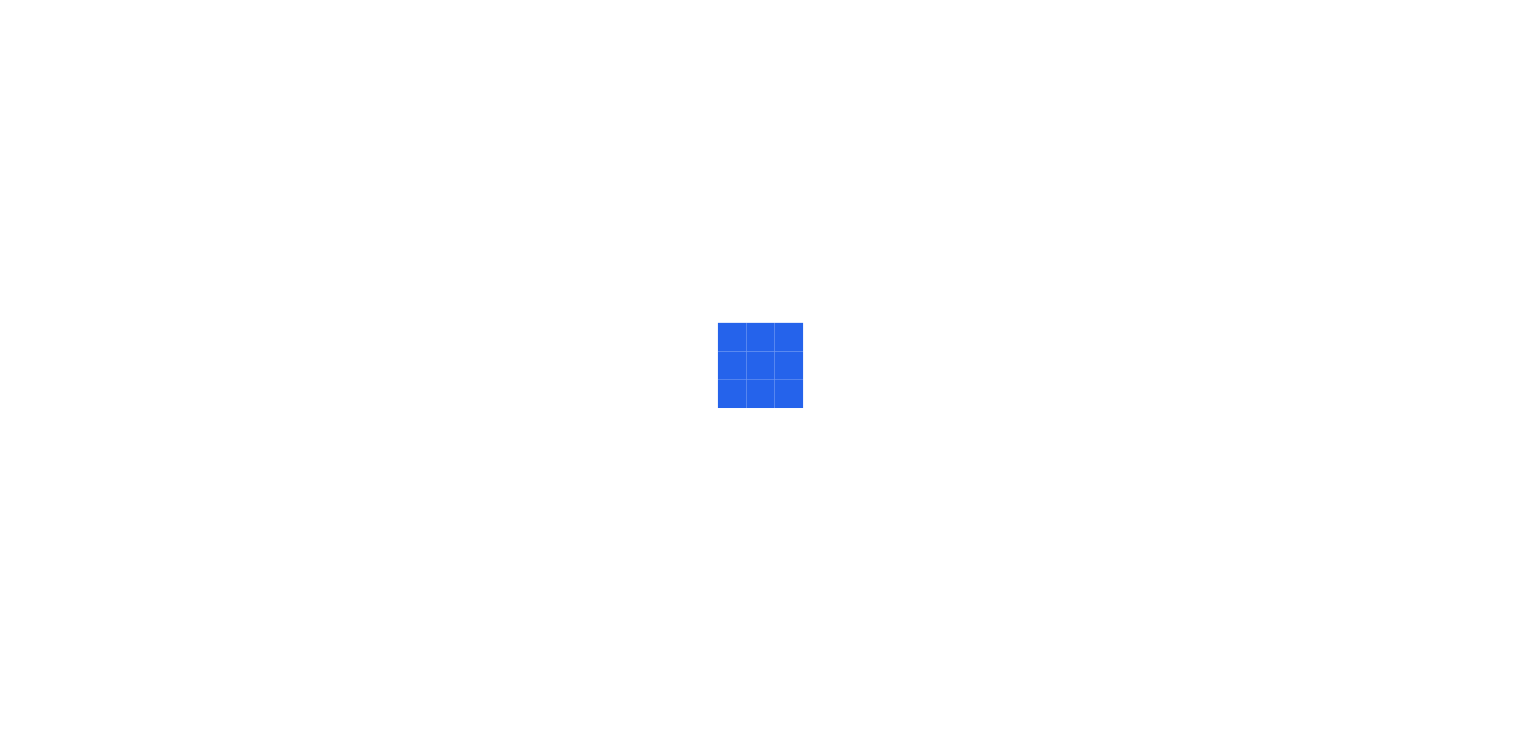 scroll, scrollTop: 0, scrollLeft: 0, axis: both 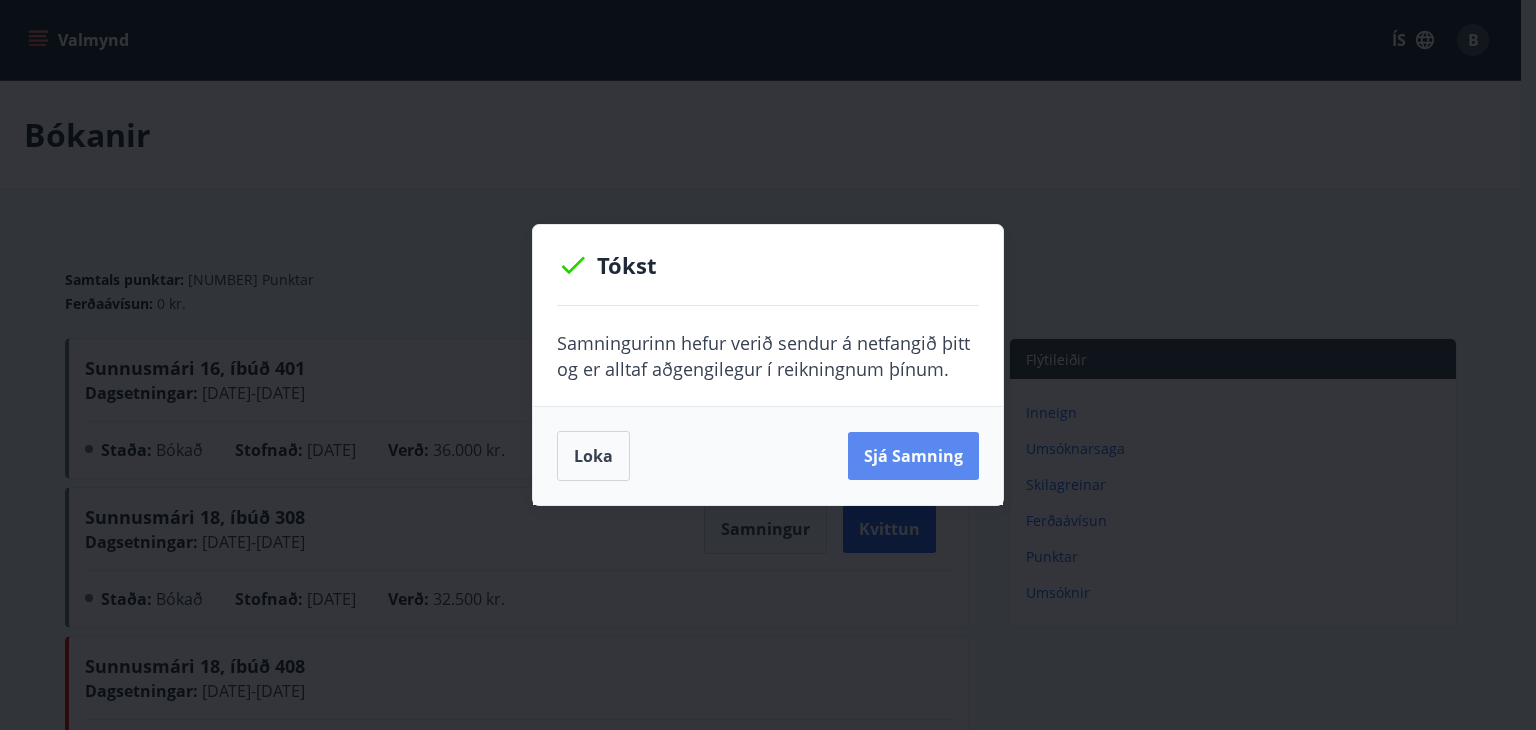 click on "Sjá samning" at bounding box center [913, 456] 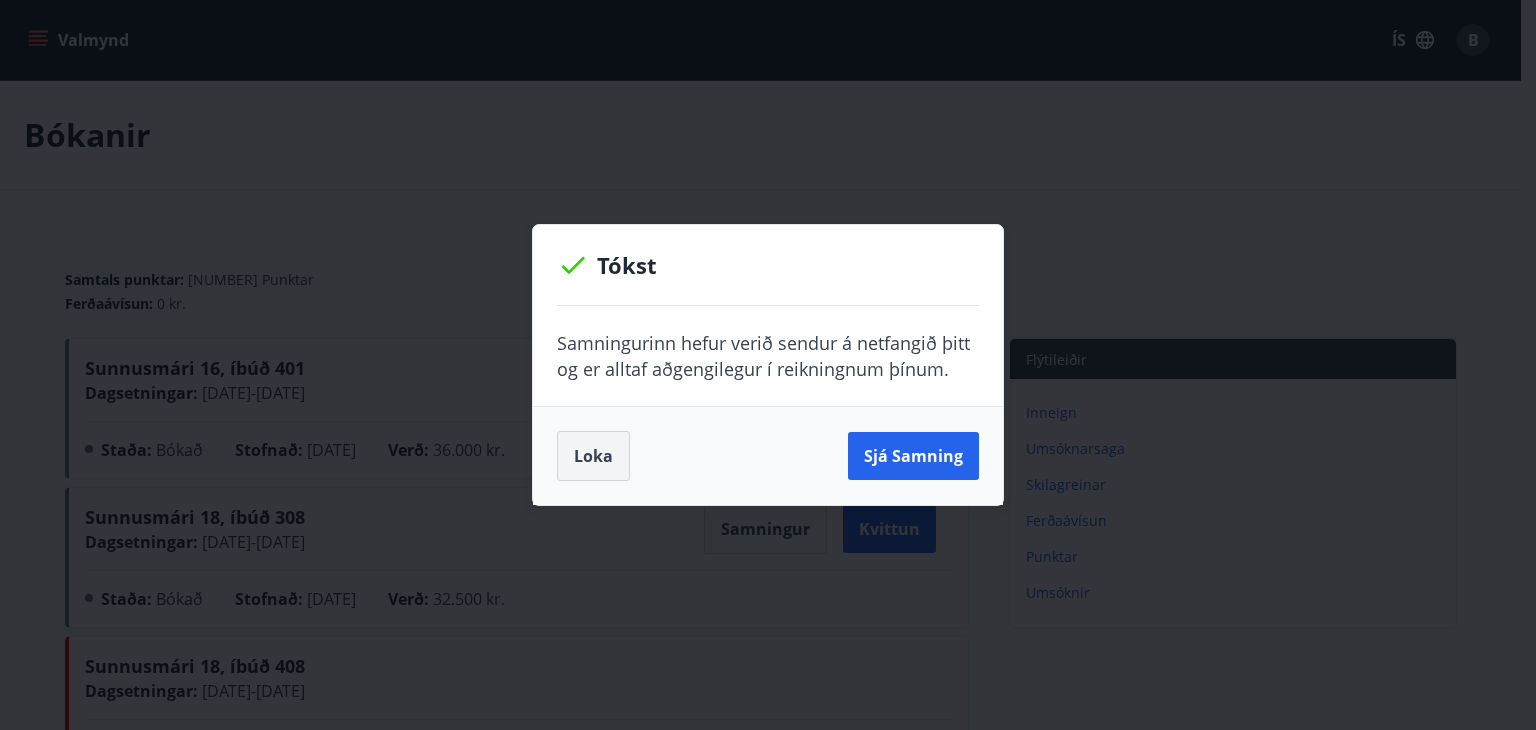 click on "Loka" at bounding box center [593, 456] 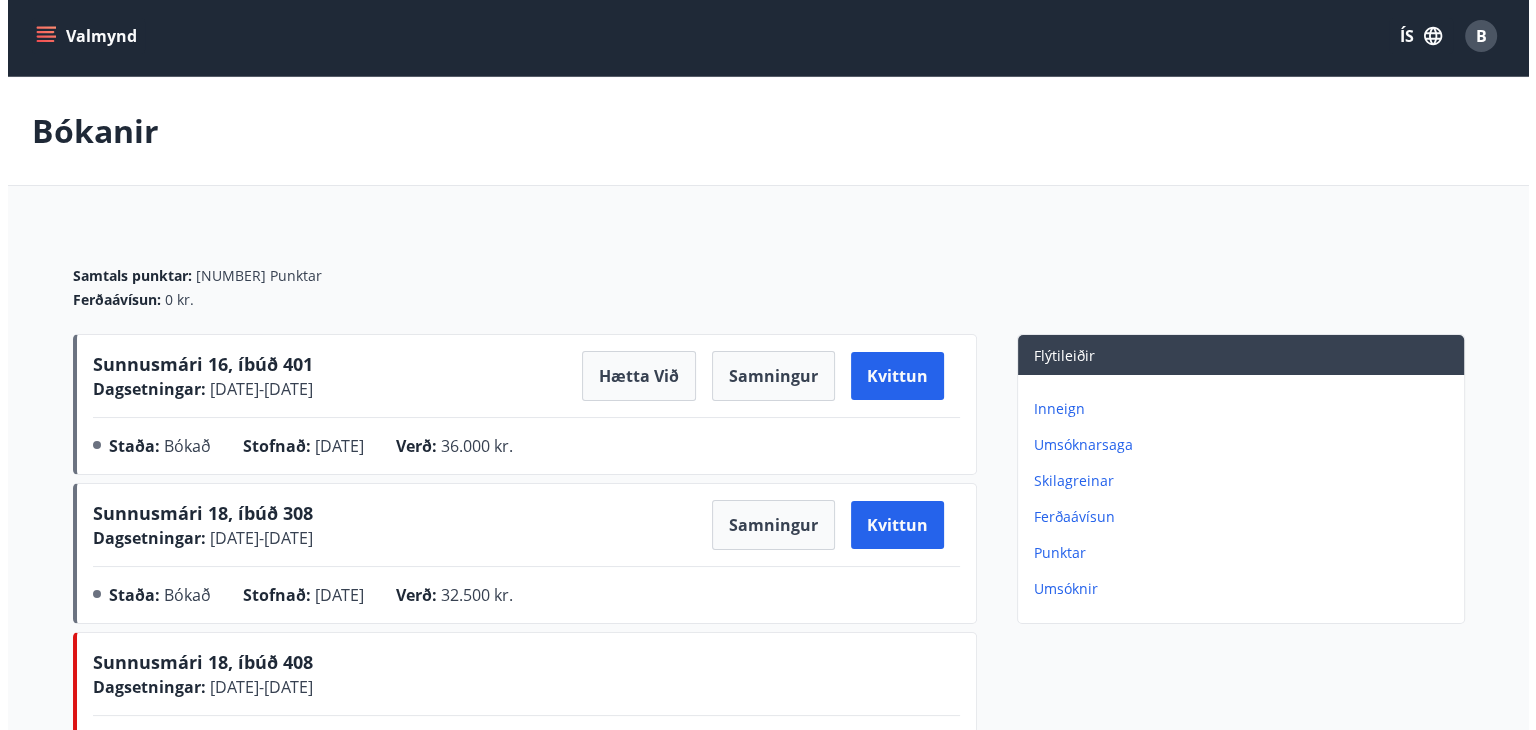 scroll, scrollTop: 0, scrollLeft: 0, axis: both 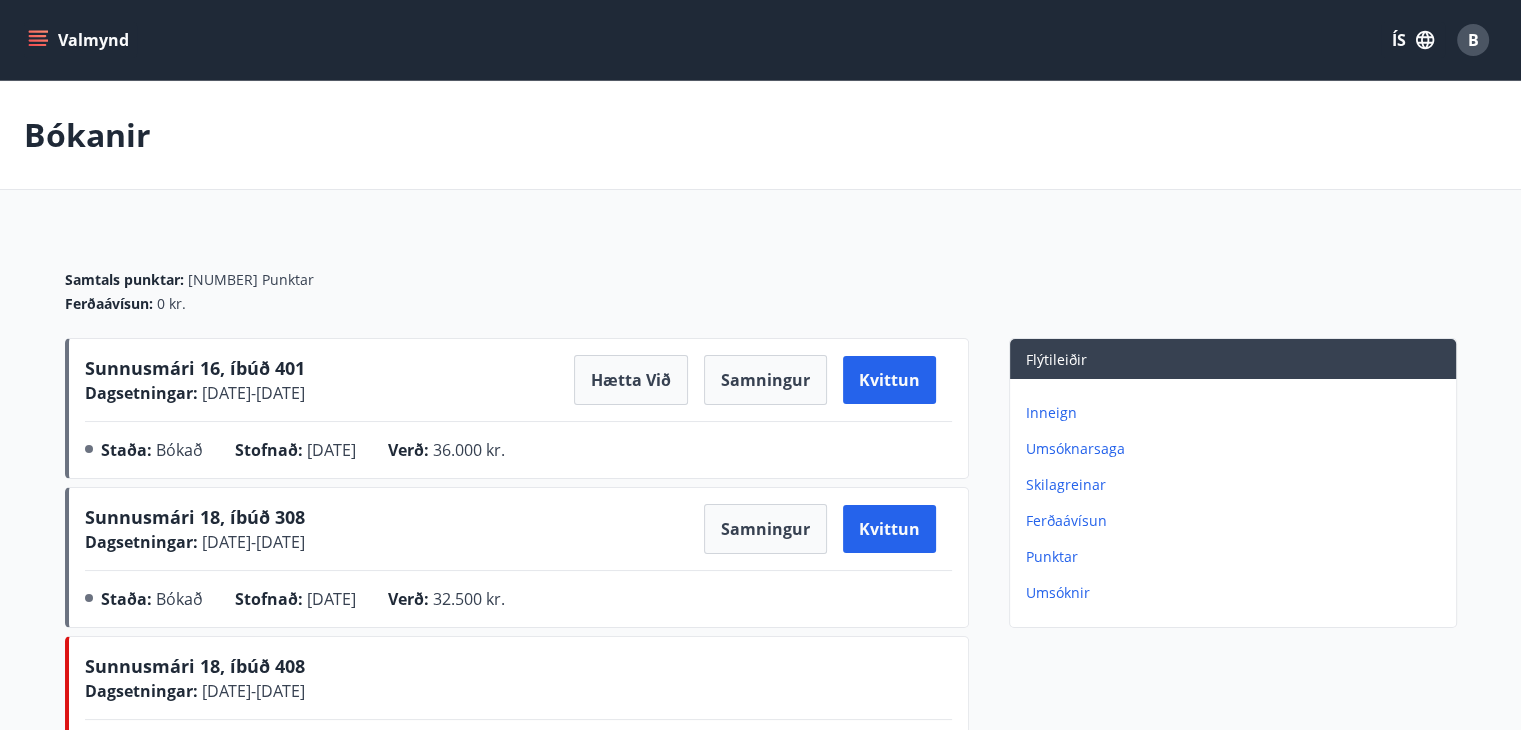 click on "B" at bounding box center [1473, 40] 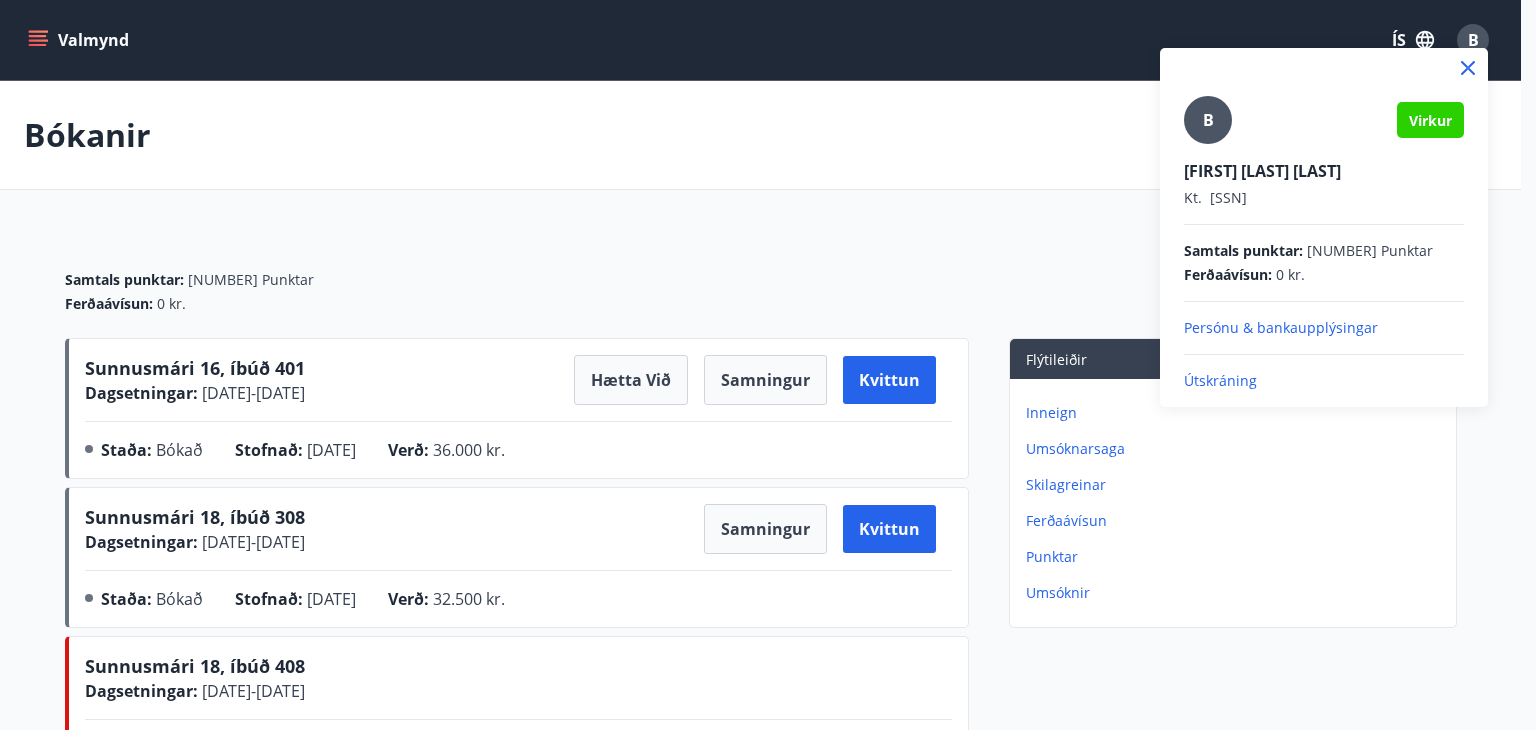 click on "Útskráning" at bounding box center (1324, 328) 